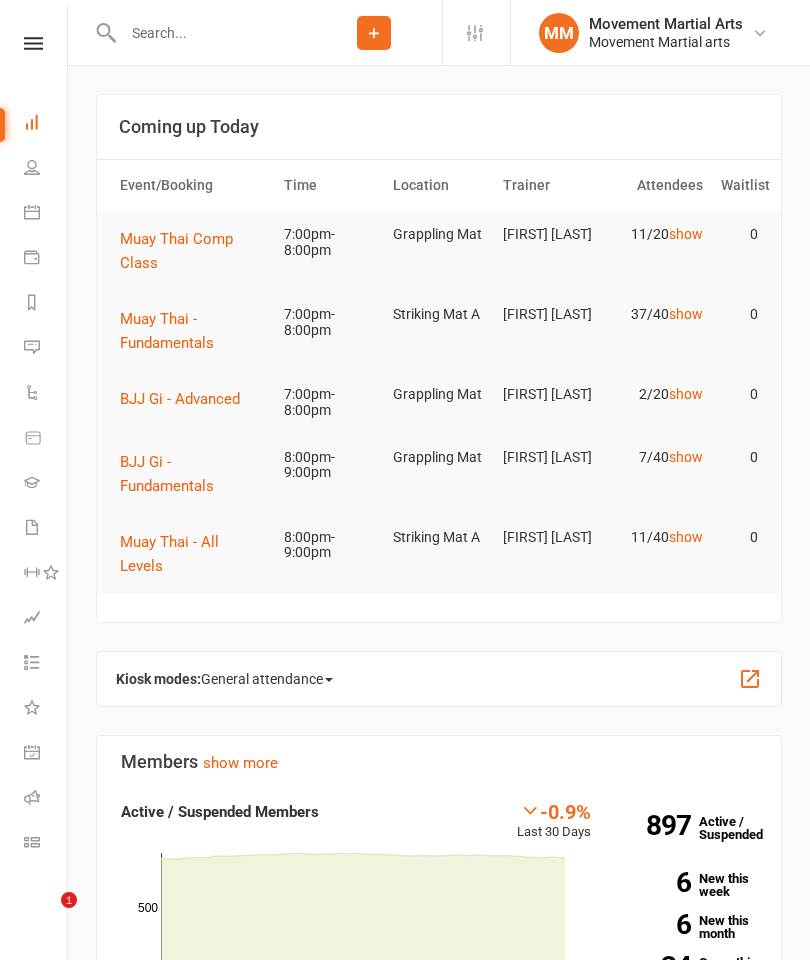 scroll, scrollTop: 1876, scrollLeft: 0, axis: vertical 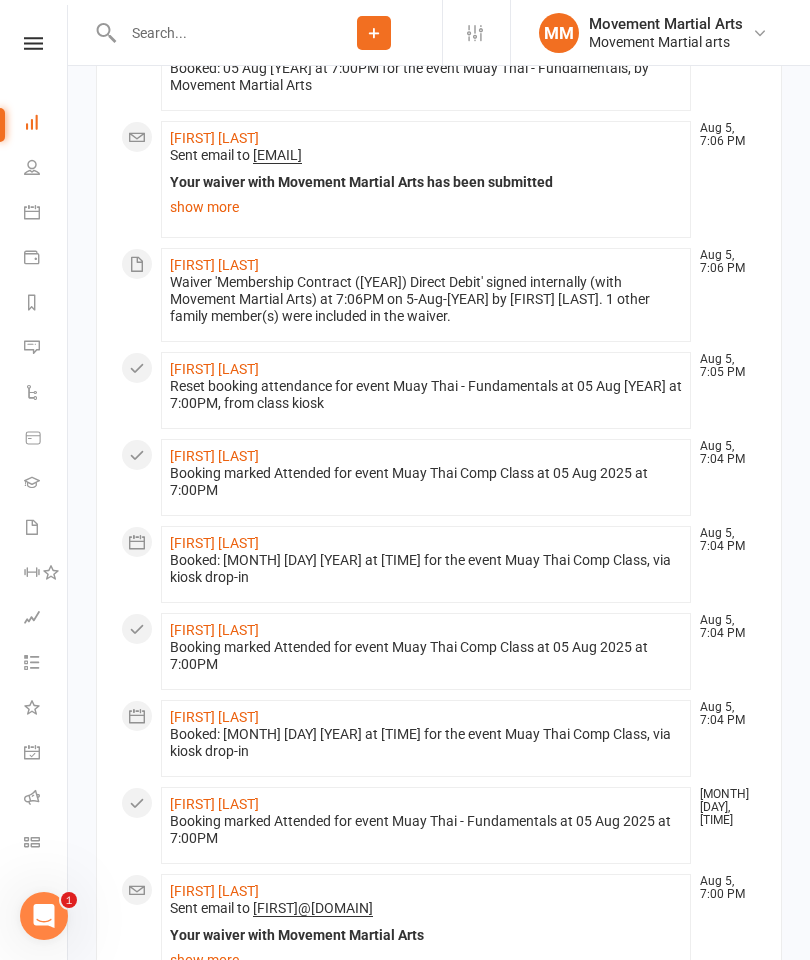 click at bounding box center (211, 33) 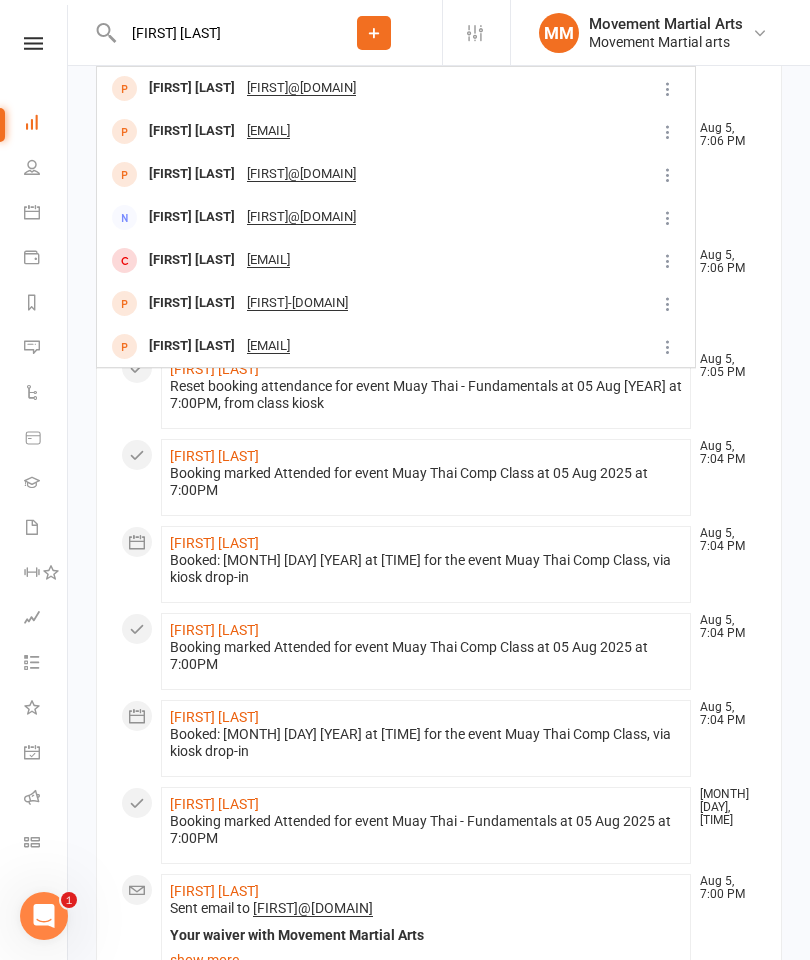 type on "[FIRST] [LAST]" 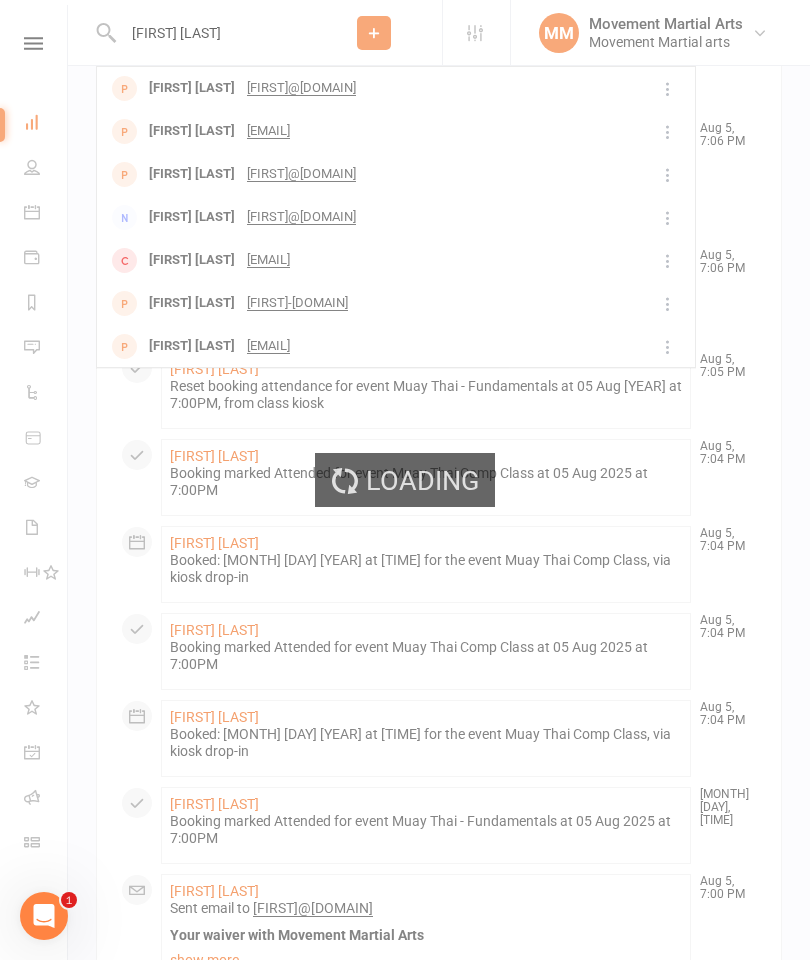 type 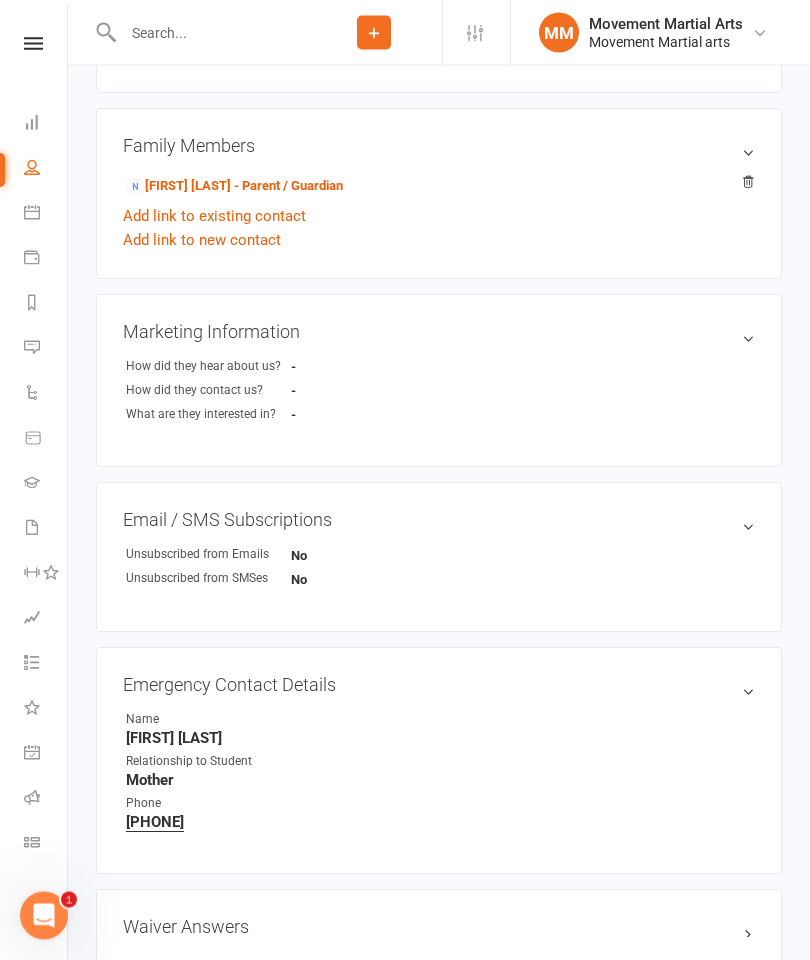 scroll, scrollTop: 494, scrollLeft: 0, axis: vertical 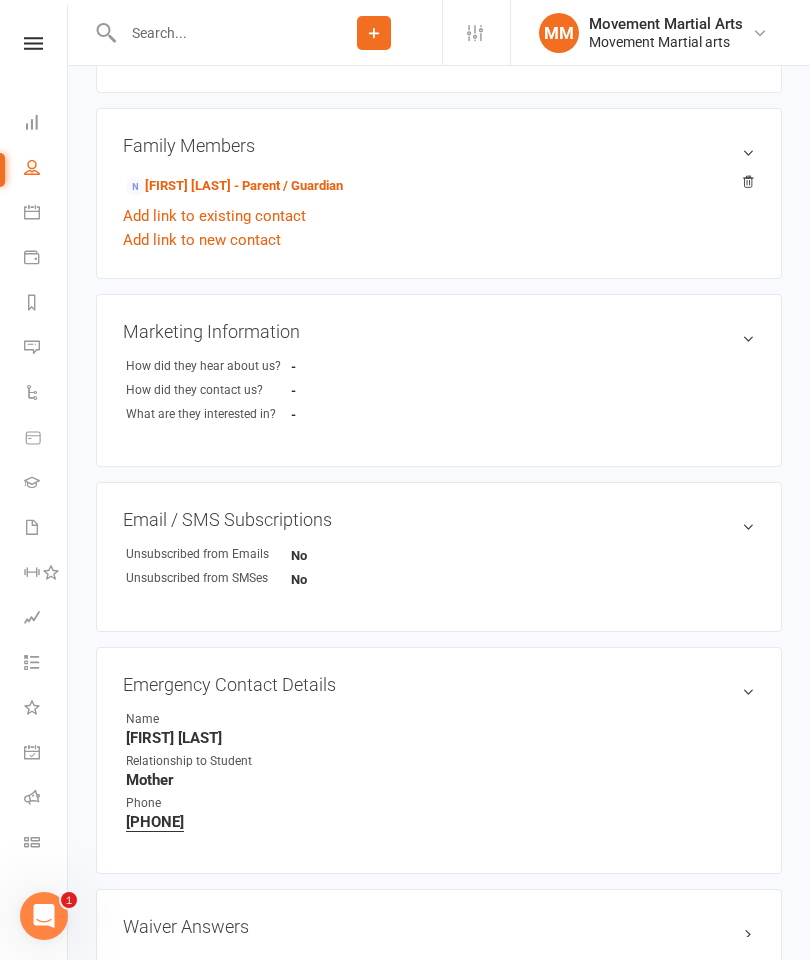 click on "[FIRST] [LAST] - Parent / Guardian" at bounding box center [234, 186] 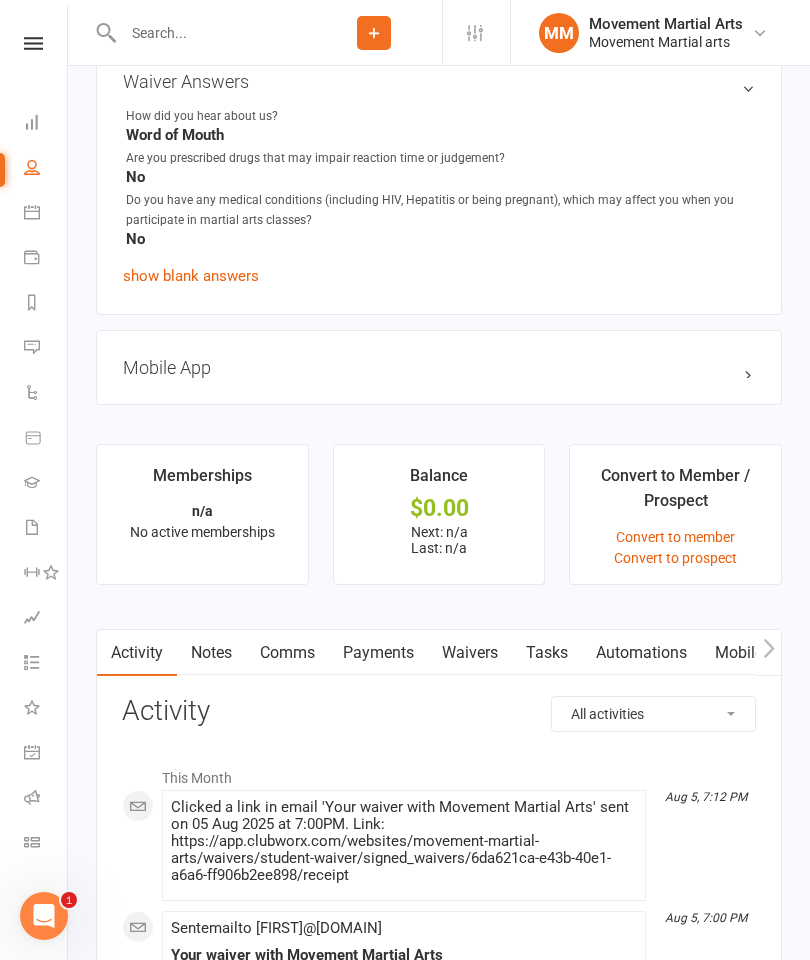 scroll, scrollTop: 1231, scrollLeft: 0, axis: vertical 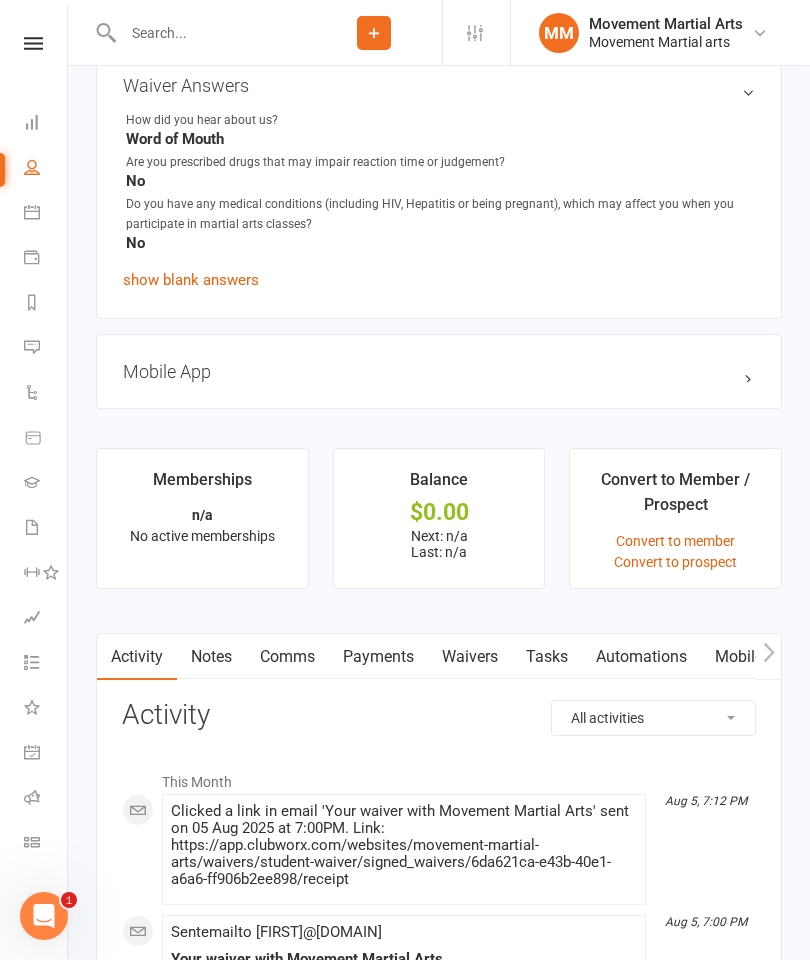 click on "Waivers" at bounding box center [470, 657] 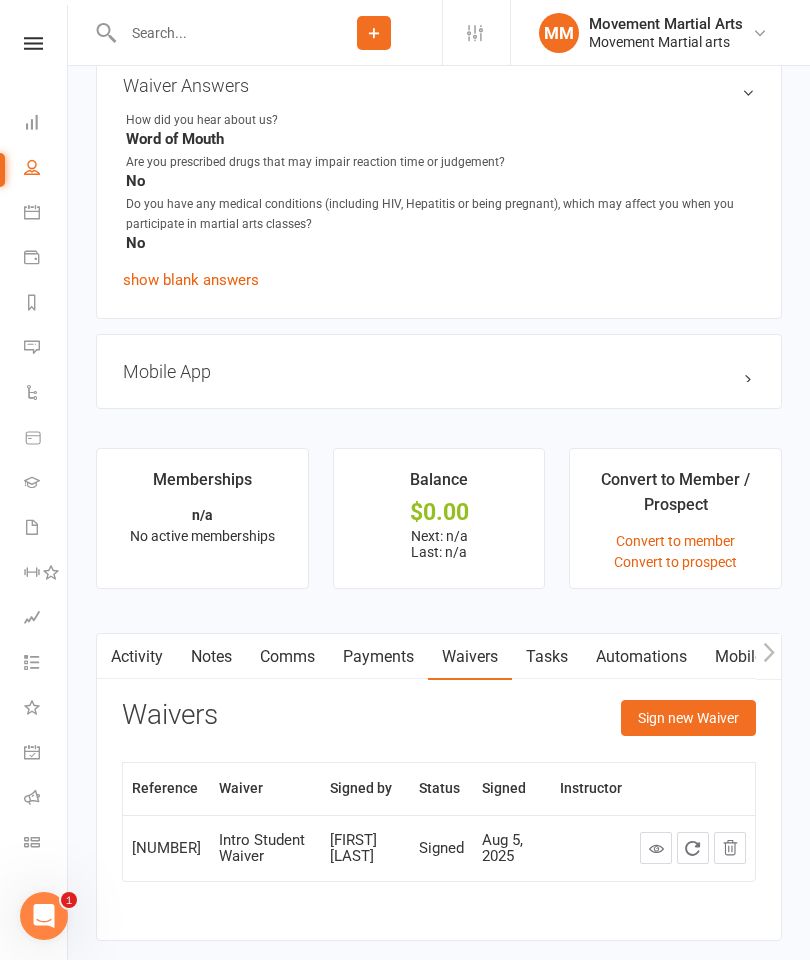 click on "Sign new Waiver" at bounding box center [688, 718] 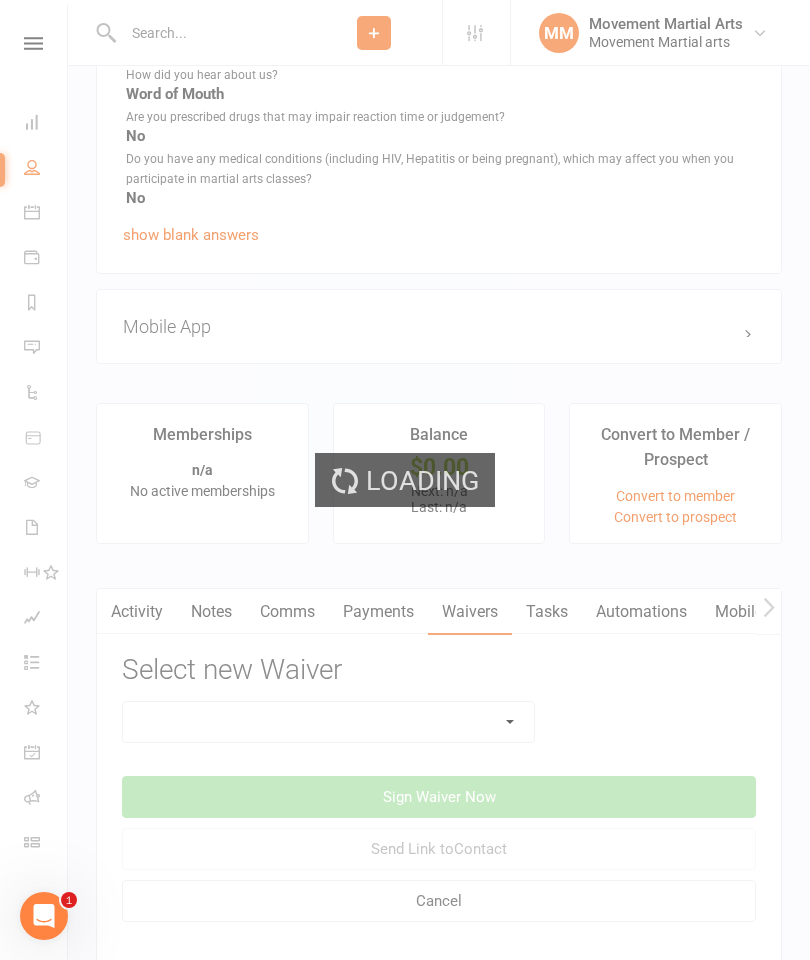 scroll, scrollTop: 1347, scrollLeft: 0, axis: vertical 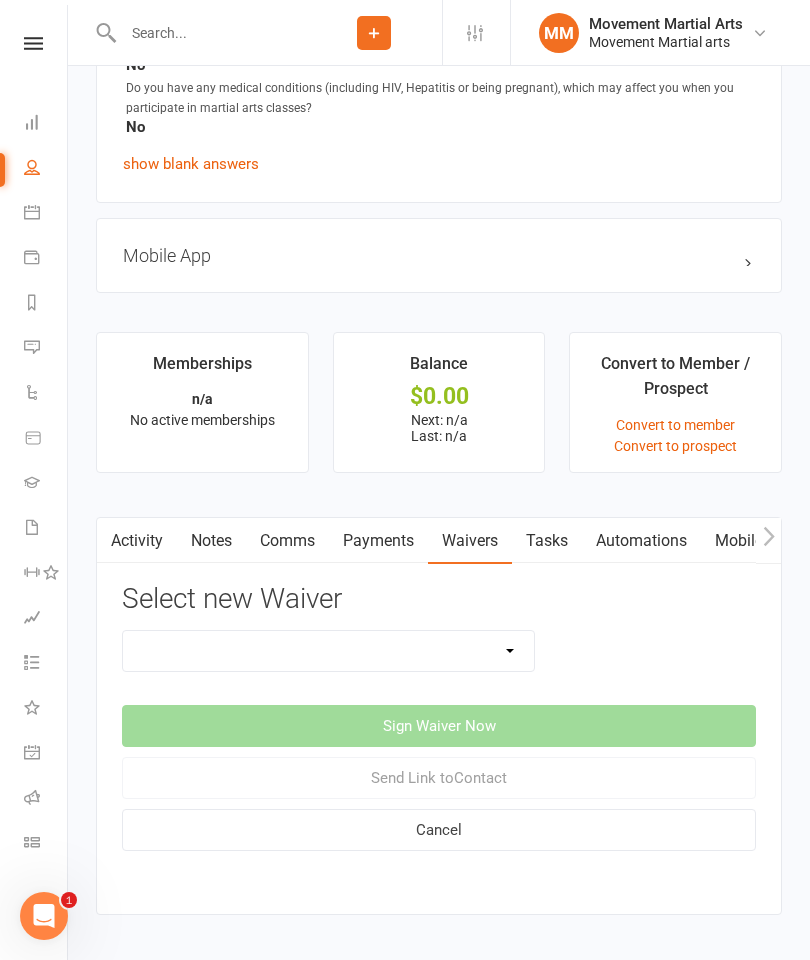 click on "Intro Student Waiver Membership Contract Membership Contract (2019) Direct Debit Membership Contract (2019) Up Front Membership Contract (2020) Direct Debit Membership Contract (2020) Up Front Membership Contract (2022) Direct Debit Membership Contract (2022) Up Front Membership Contract (2023) Direct Debit Membership Contract (2023) Up Front Membership Contract (2024) Direct Debit Membership Contract (2024) Up Front Membership Contract (2025) Direct Debit Membership Contract (2025) Up Front Membership Contract Direct Debit Old Don"T Use Updating Payment Details" at bounding box center [328, 651] 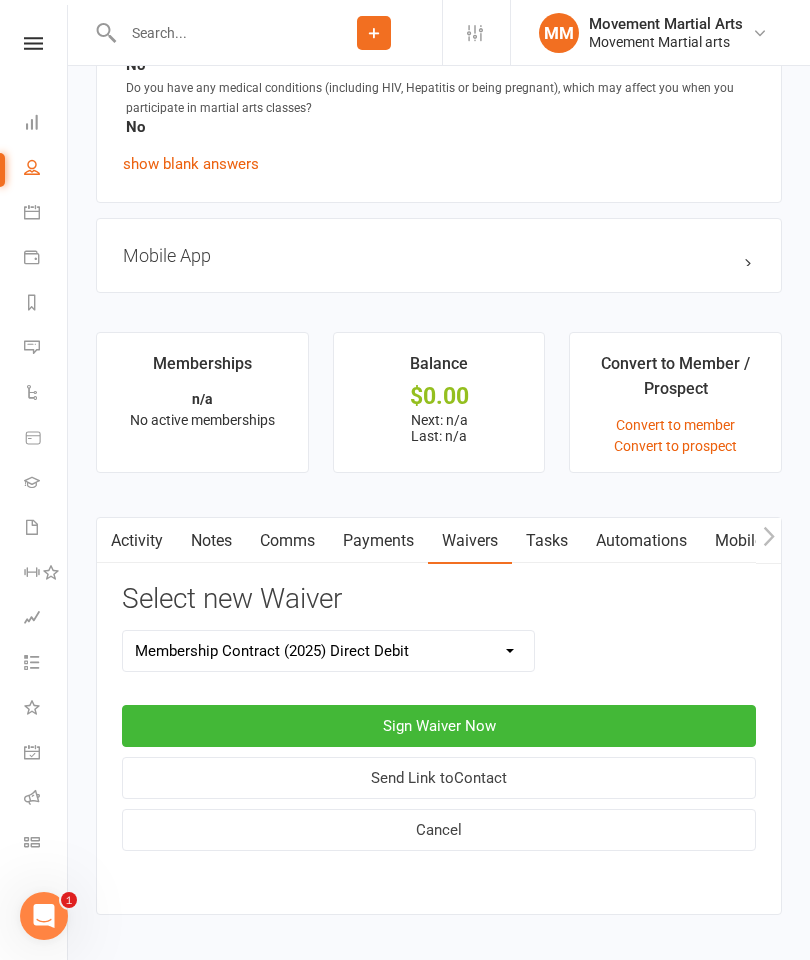 click on "Sign Waiver Now" at bounding box center (439, 726) 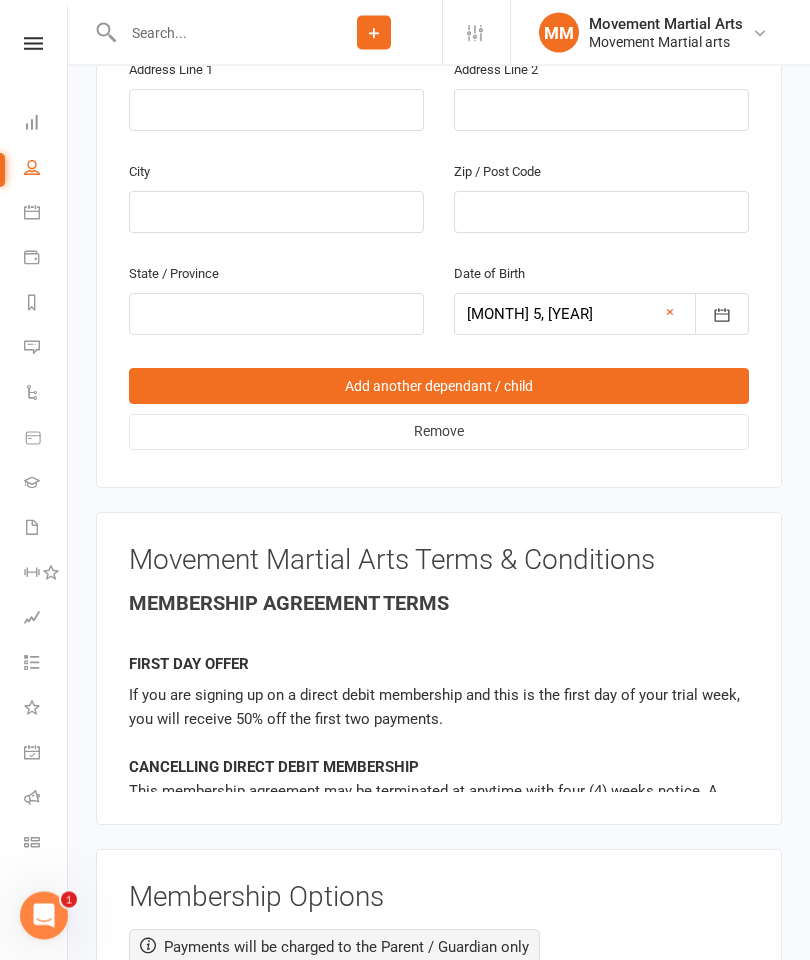 scroll, scrollTop: 1608, scrollLeft: 0, axis: vertical 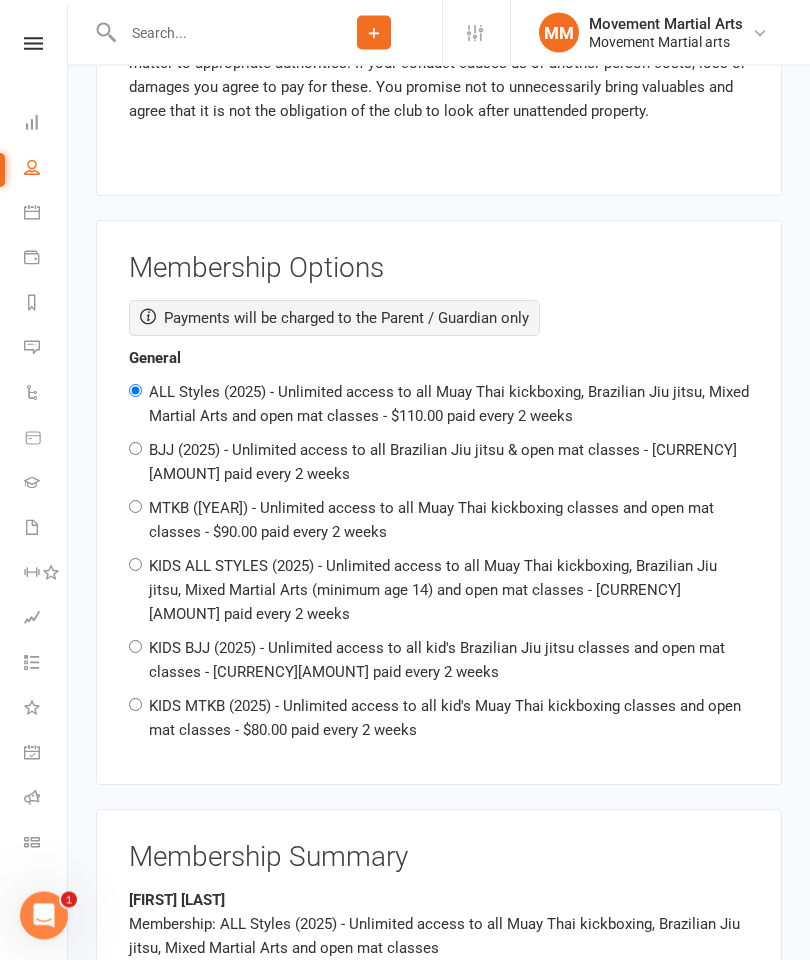 click on "KIDS MTKB (2025) - Unlimited access to all kid's Muay Thai kickboxing classes and open mat classes - $80.00 paid every 2 weeks" at bounding box center [445, 719] 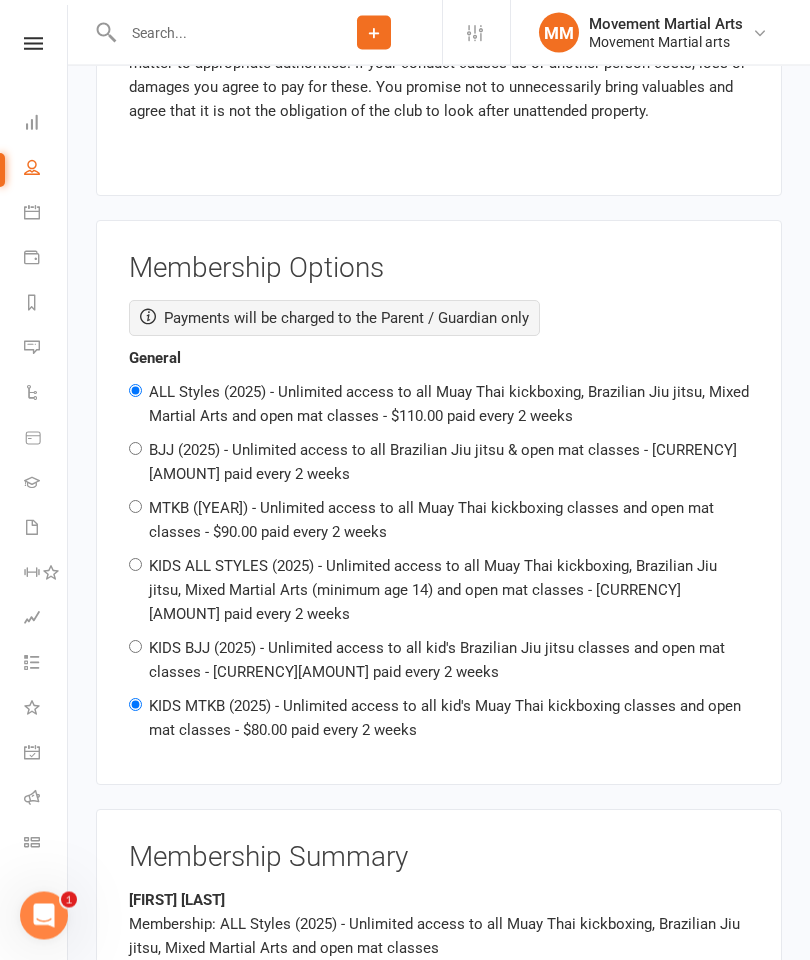 radio on "false" 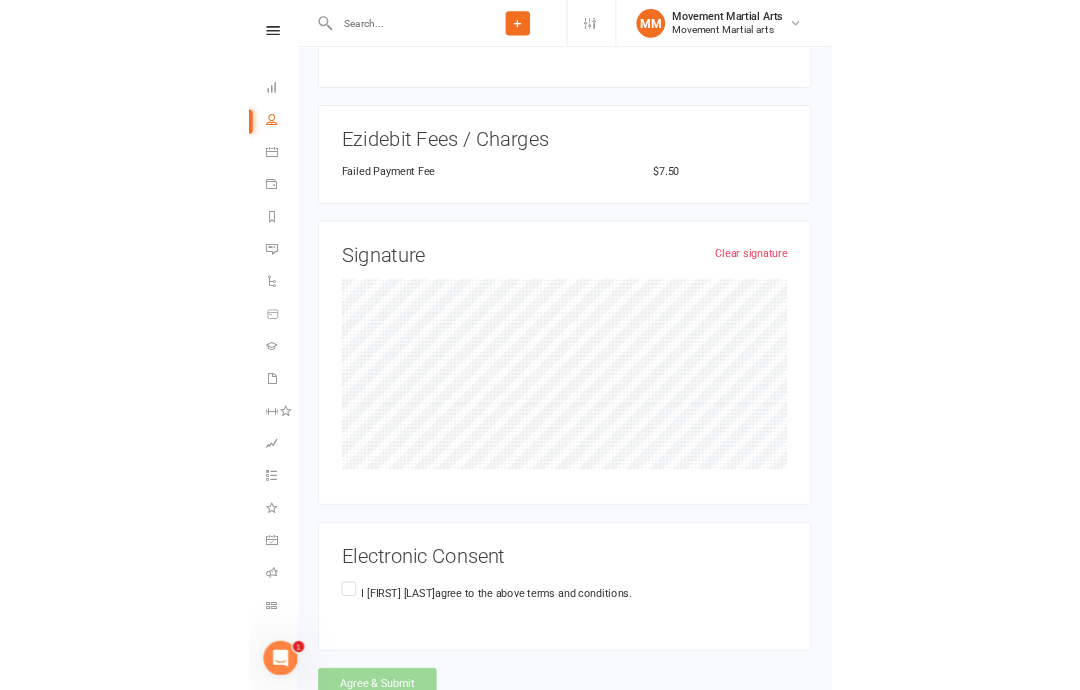 scroll, scrollTop: 3302, scrollLeft: 0, axis: vertical 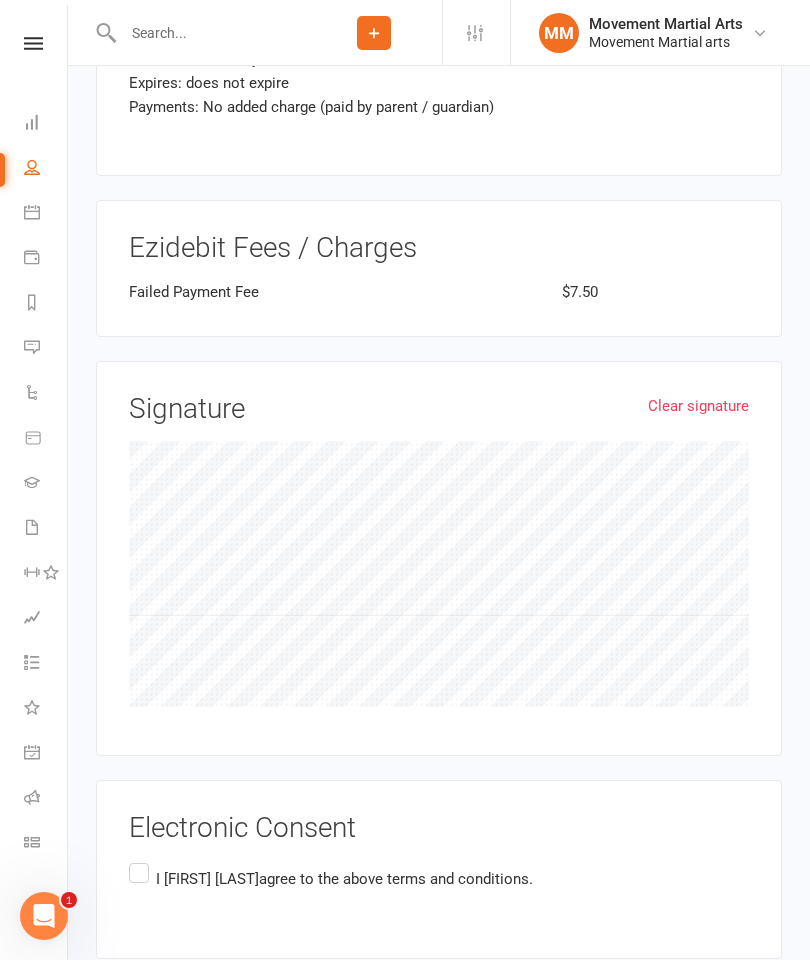 click on "I [FIRST] [LAST] agree to the above terms and conditions." at bounding box center [331, 878] 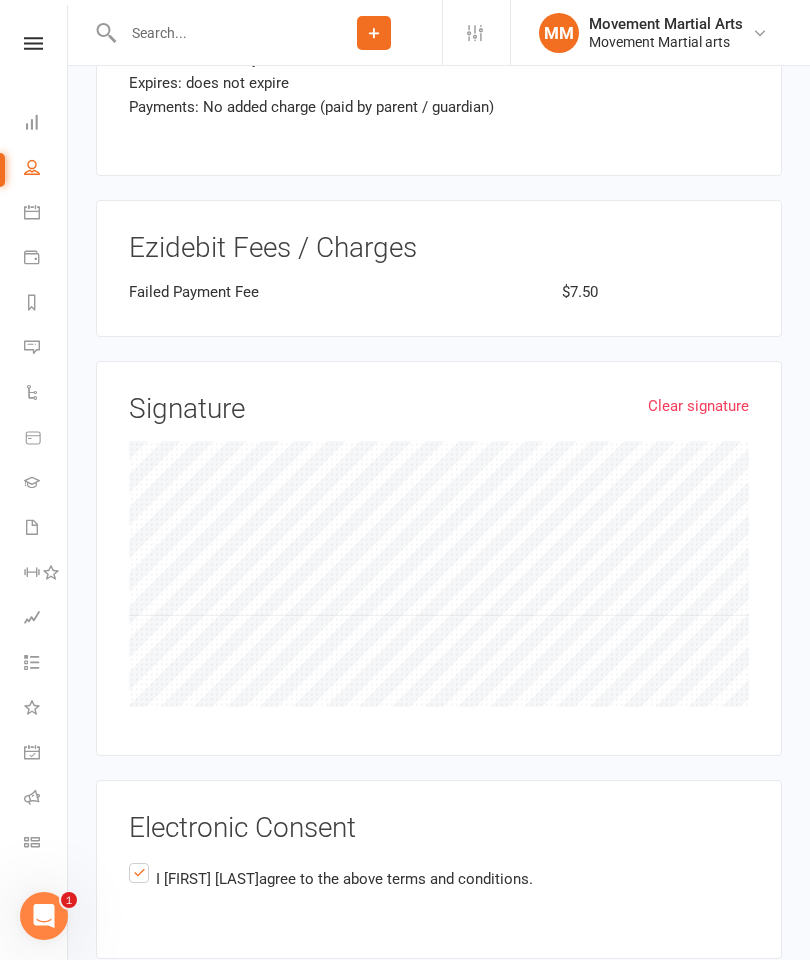 click on "Agree & Submit" at bounding box center (178, 1004) 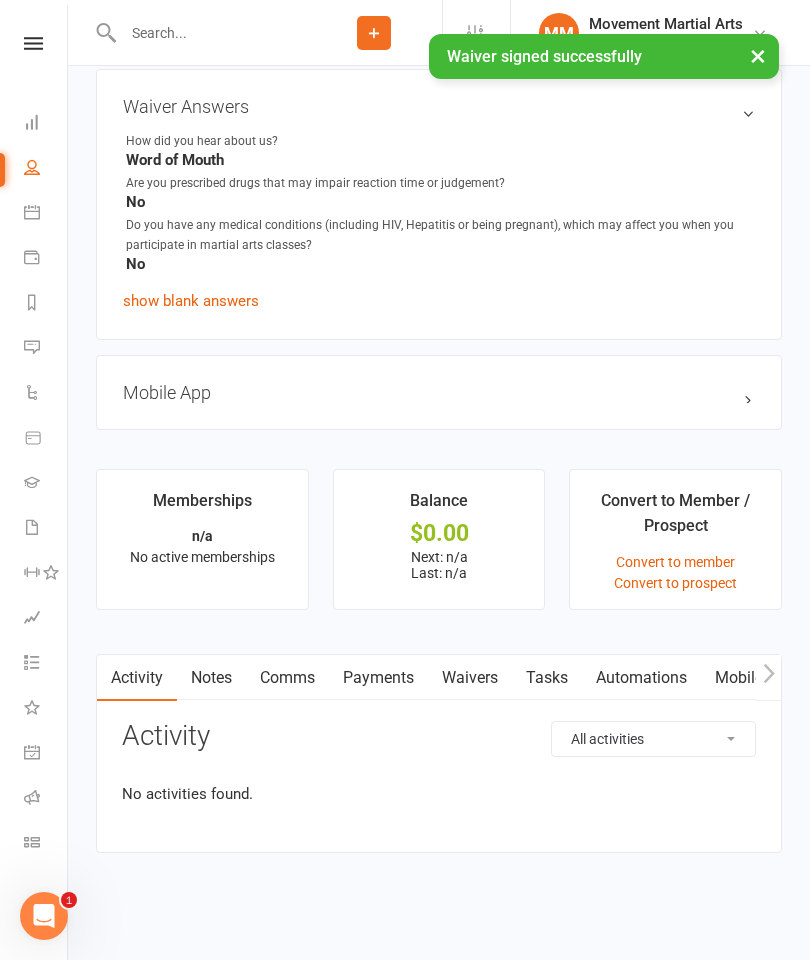 scroll, scrollTop: 0, scrollLeft: 0, axis: both 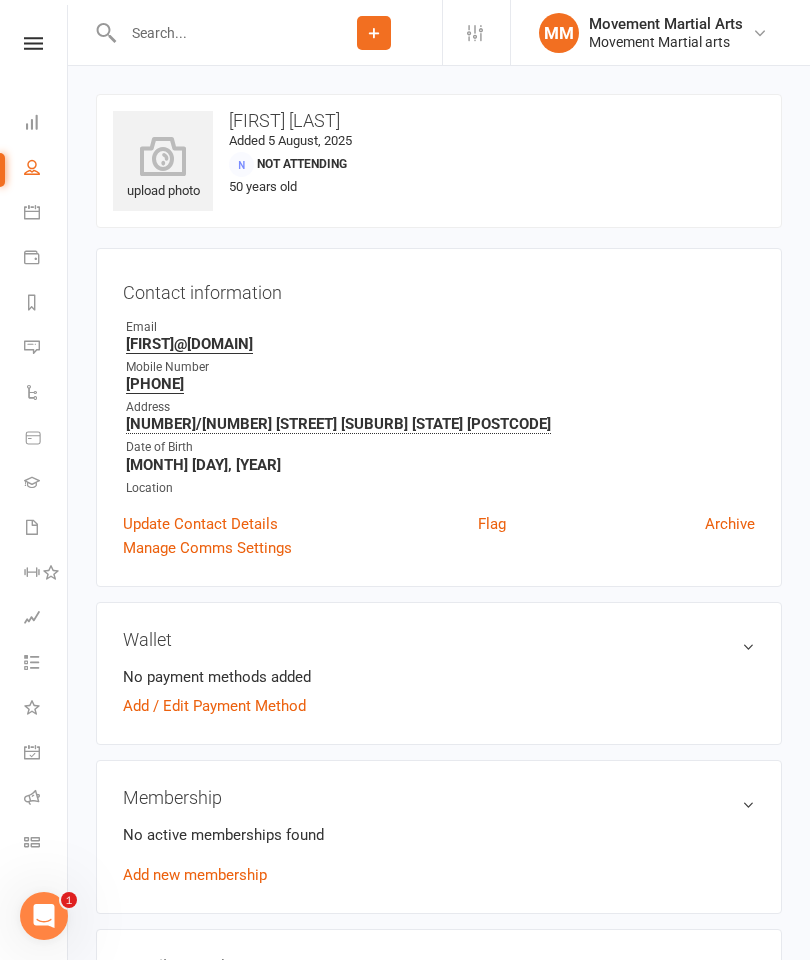 click on "Dashboard" at bounding box center (46, 124) 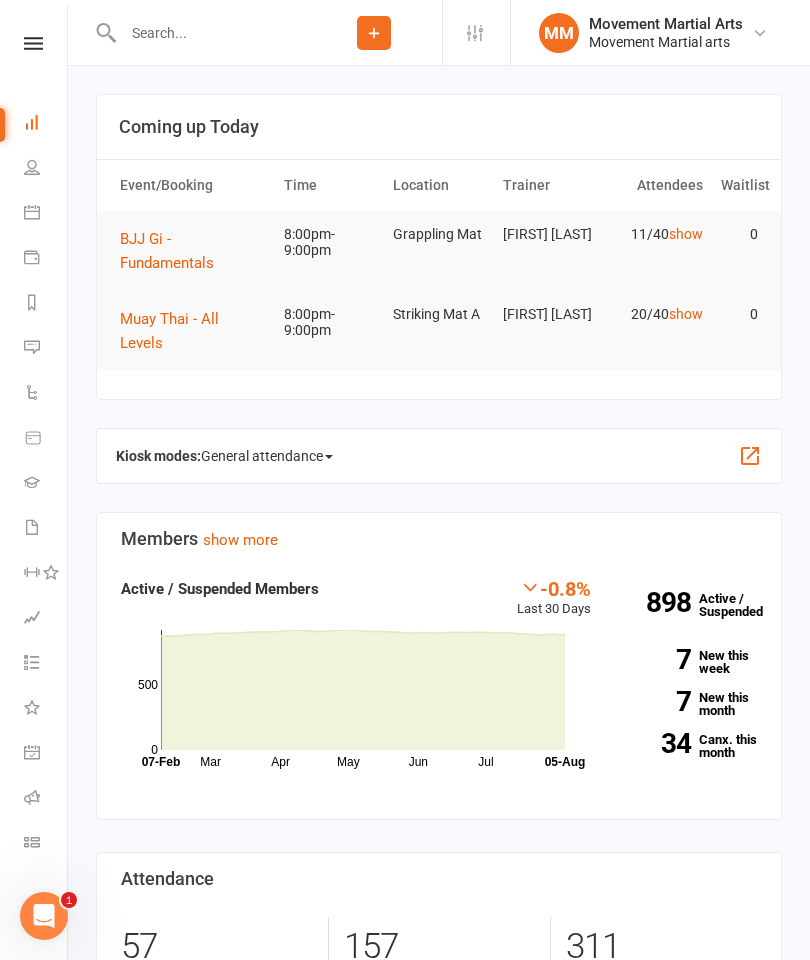 click on "BJJ Gi - Fundamentals" at bounding box center (167, 251) 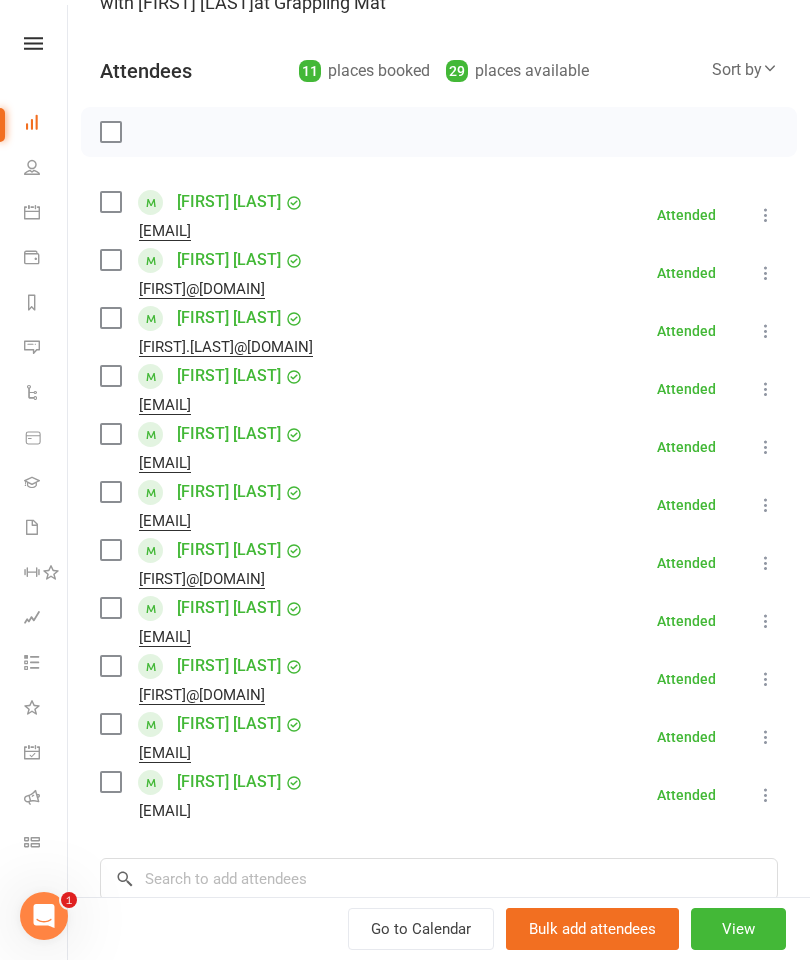 scroll, scrollTop: 185, scrollLeft: 0, axis: vertical 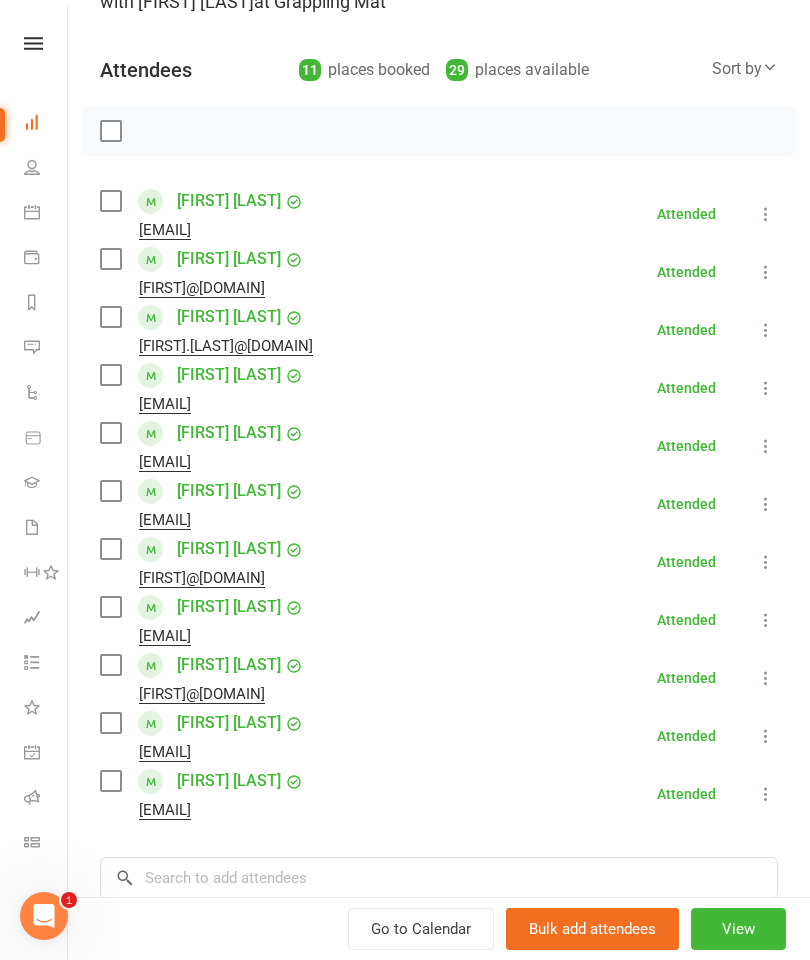 click at bounding box center [110, 665] 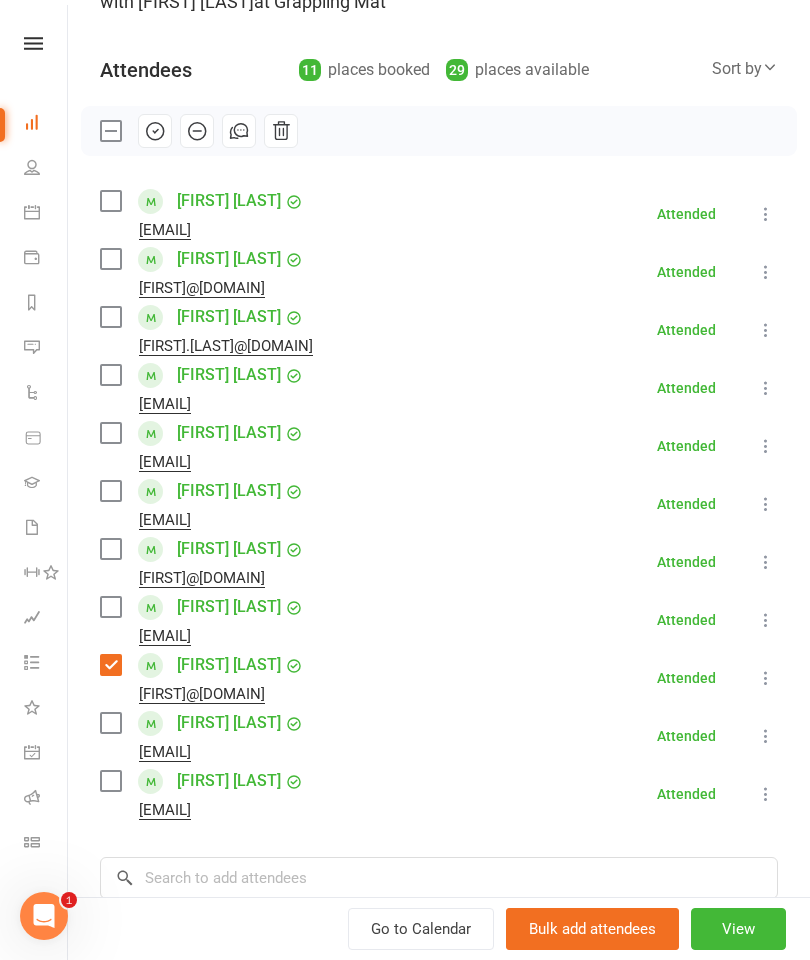 click at bounding box center [110, 549] 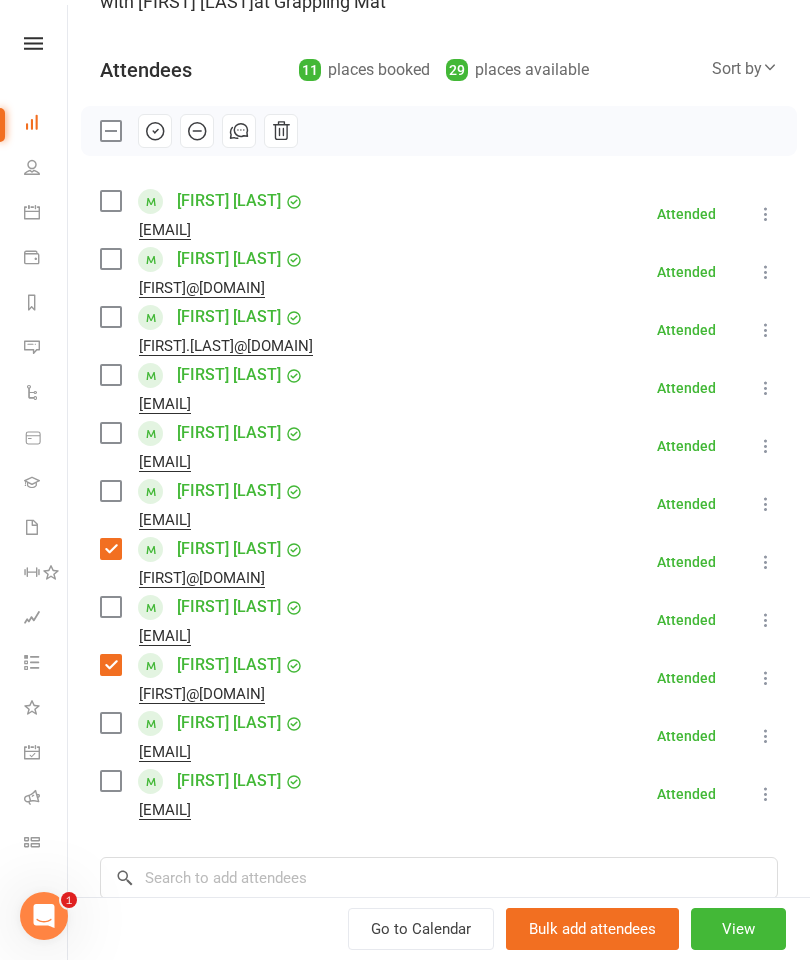 click at bounding box center [110, 259] 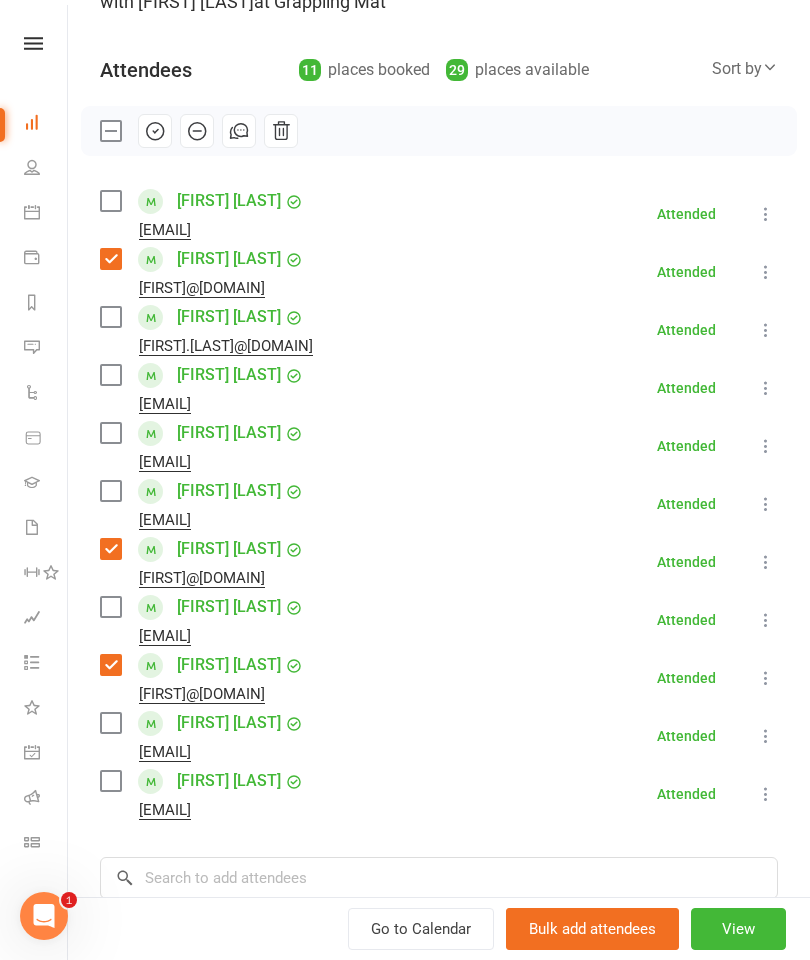 click at bounding box center [110, 607] 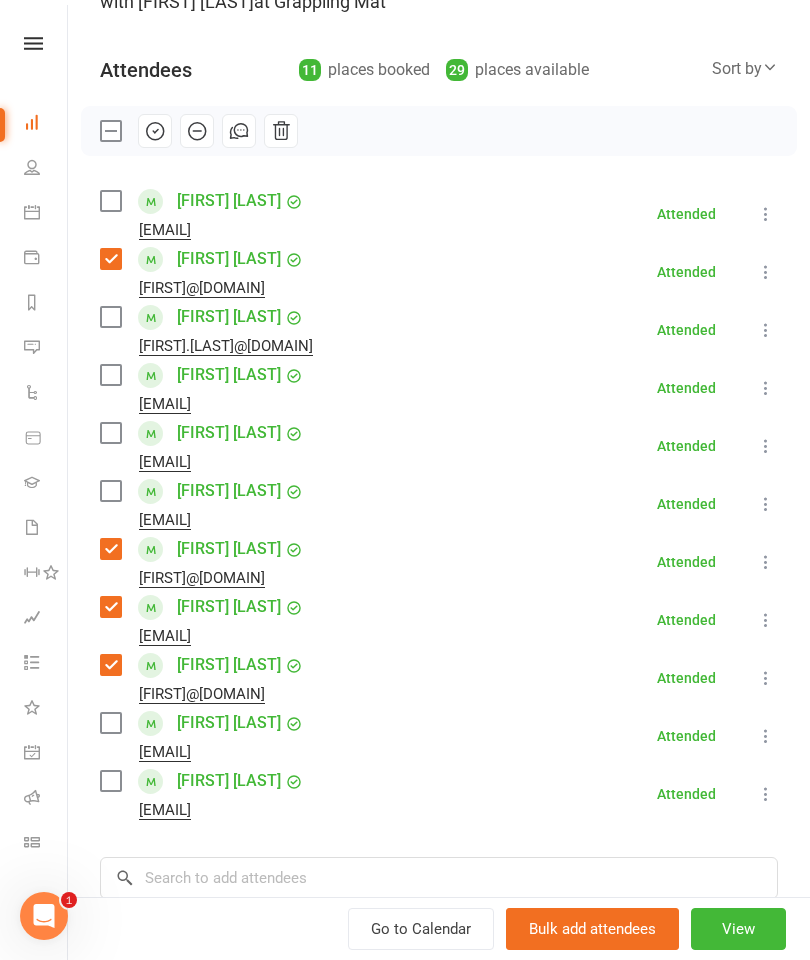 click at bounding box center (110, 375) 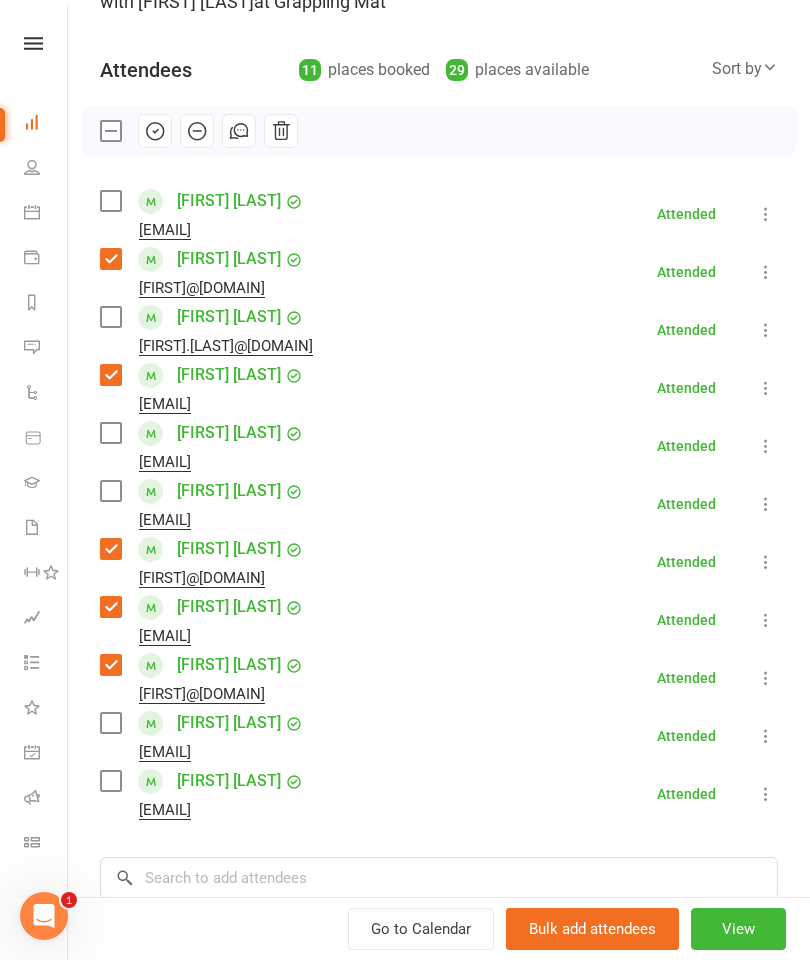 click at bounding box center [110, 491] 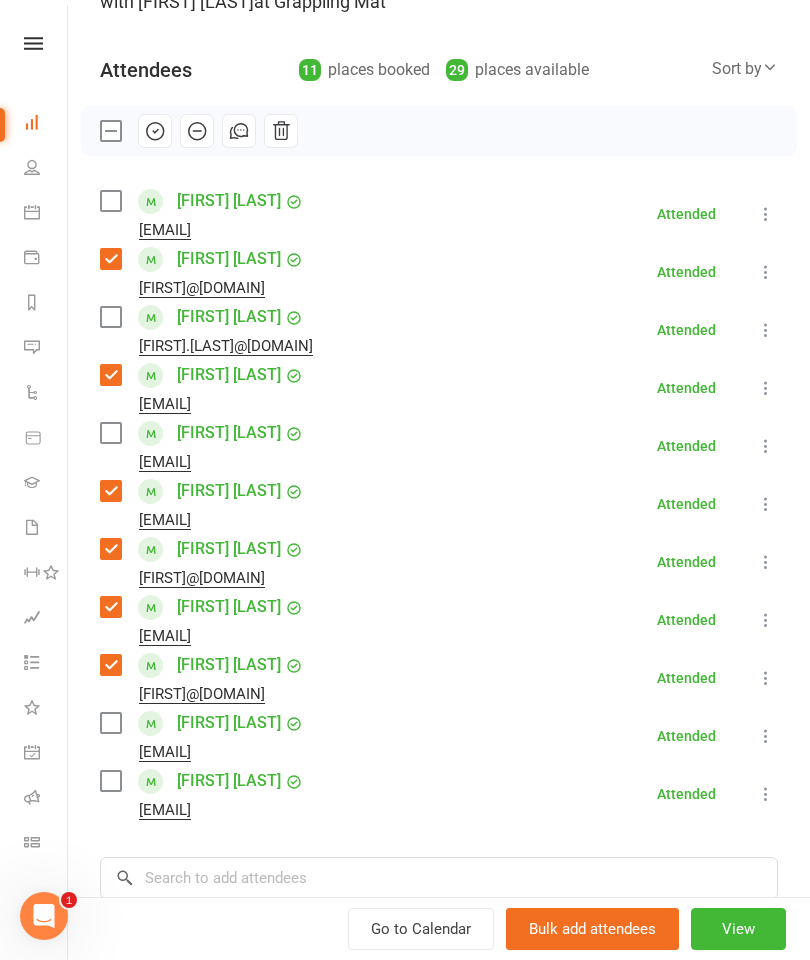 click at bounding box center [110, 433] 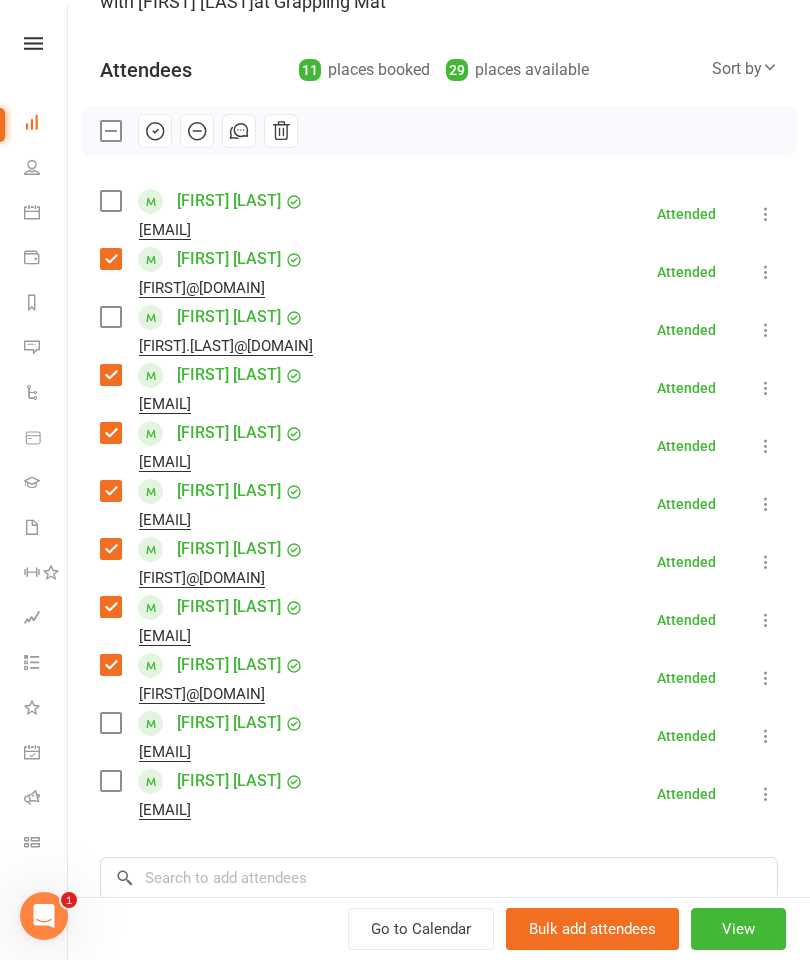 click at bounding box center (110, 723) 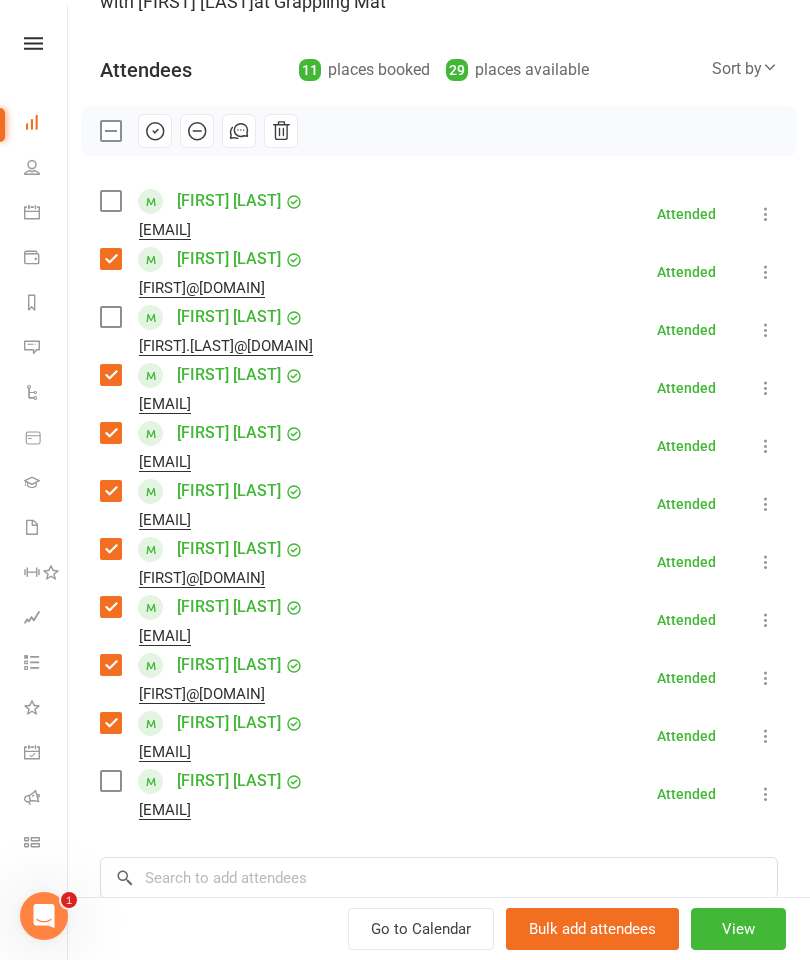 click at bounding box center (110, 317) 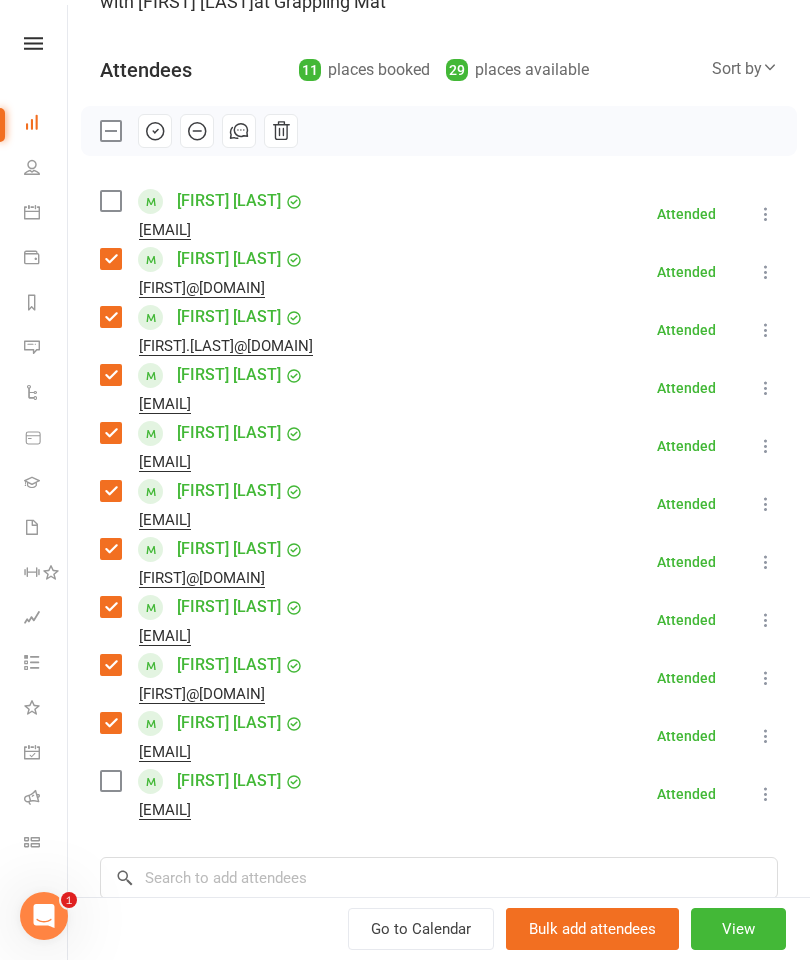 click at bounding box center [110, 201] 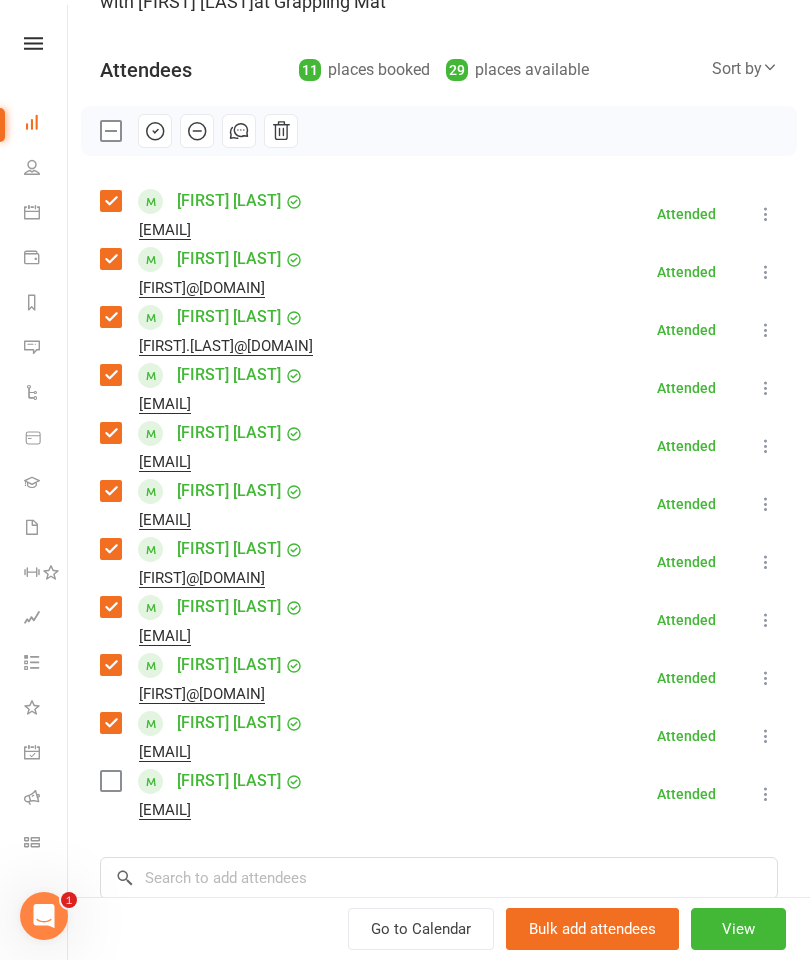 click at bounding box center (110, 781) 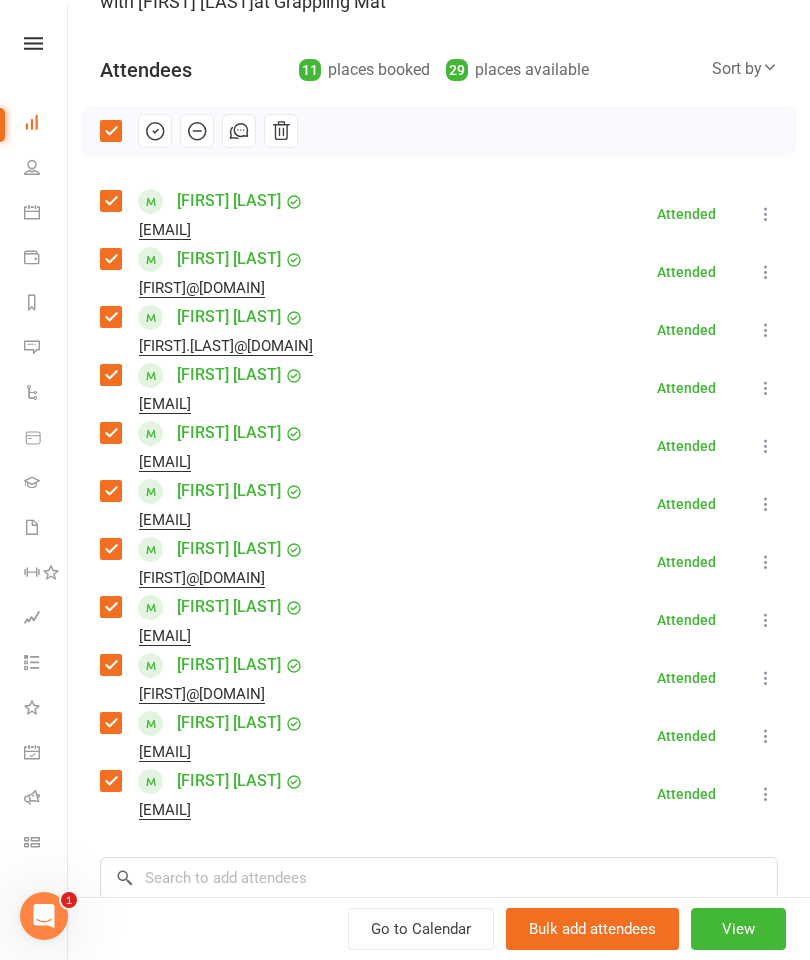 click 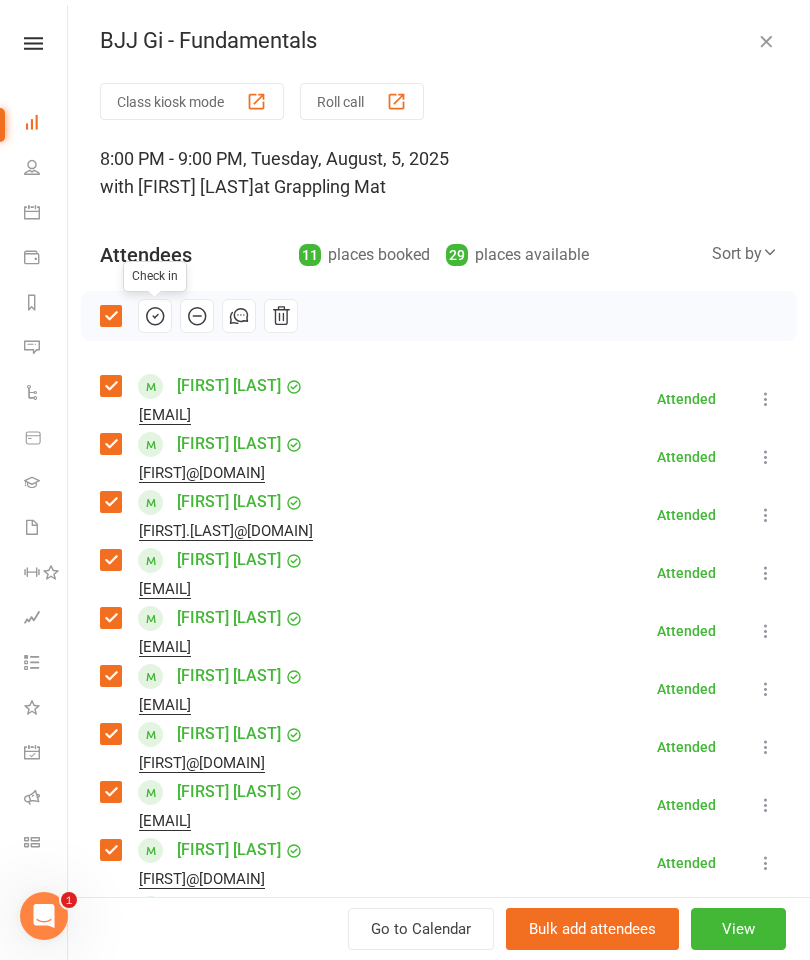 scroll, scrollTop: 0, scrollLeft: 0, axis: both 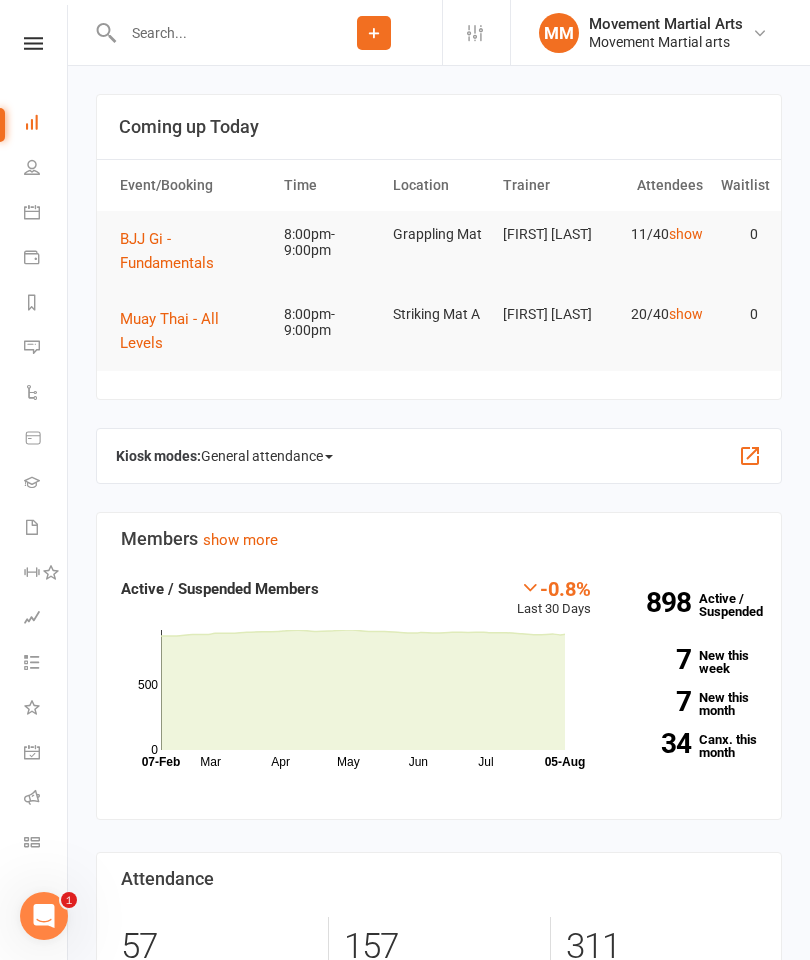 click on "Muay Thai - All Levels" at bounding box center (193, 331) 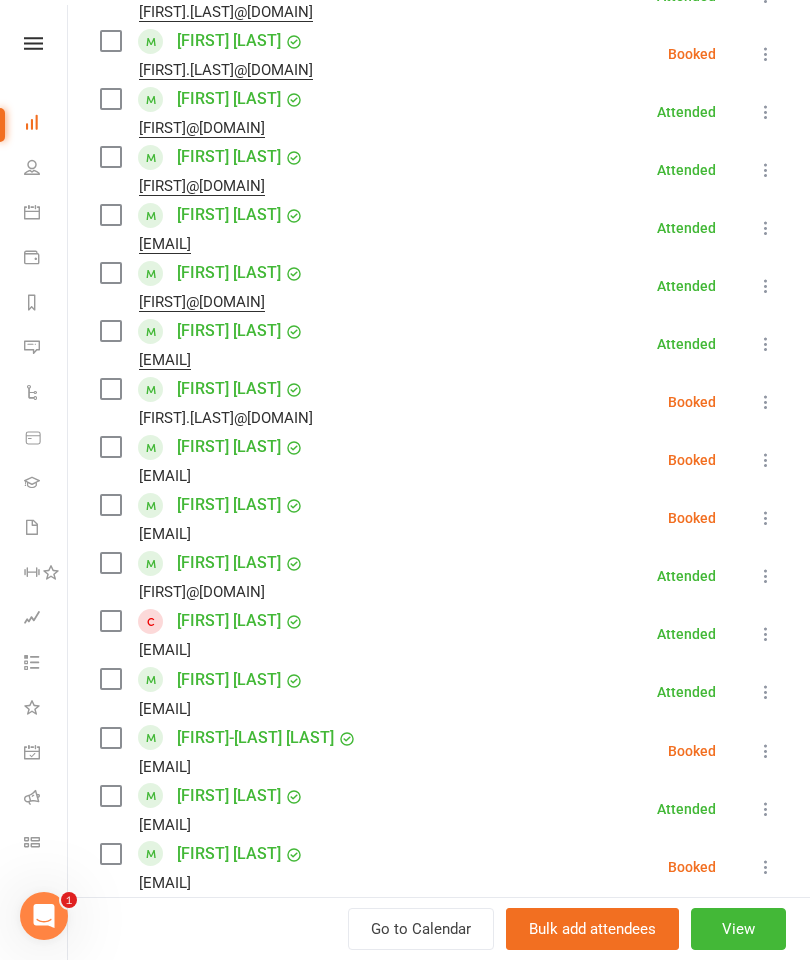 scroll, scrollTop: 581, scrollLeft: 0, axis: vertical 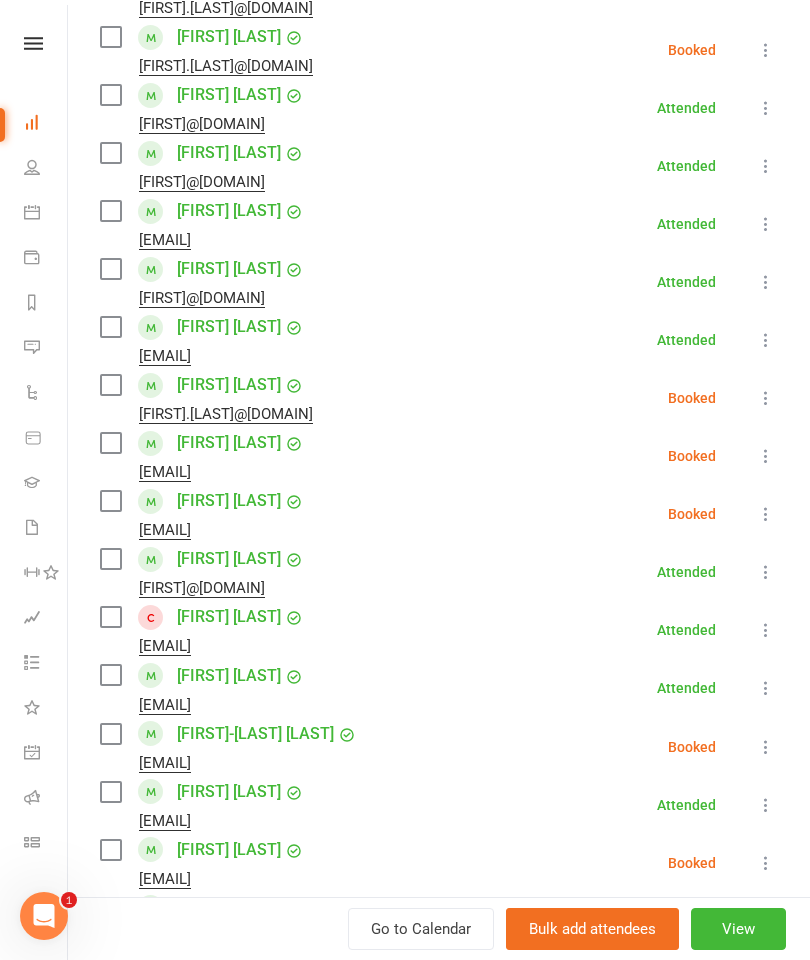 click at bounding box center (110, 675) 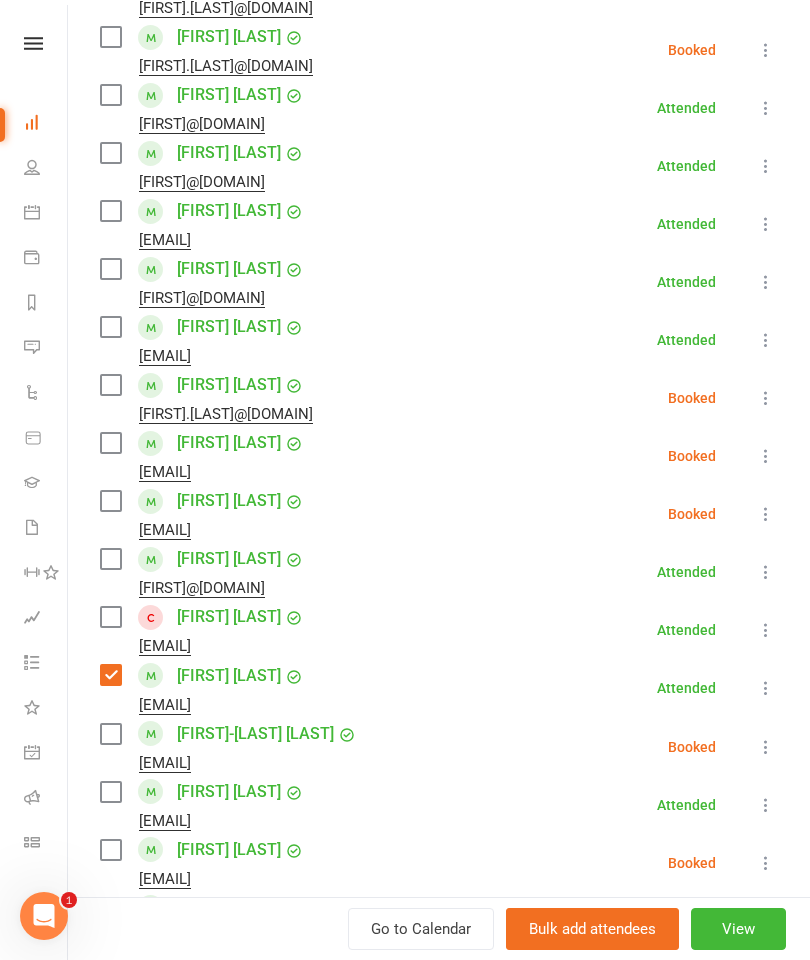 click on "[FIRST] [LAST] [FIRST]@[DOMAIN]" at bounding box center [206, 805] 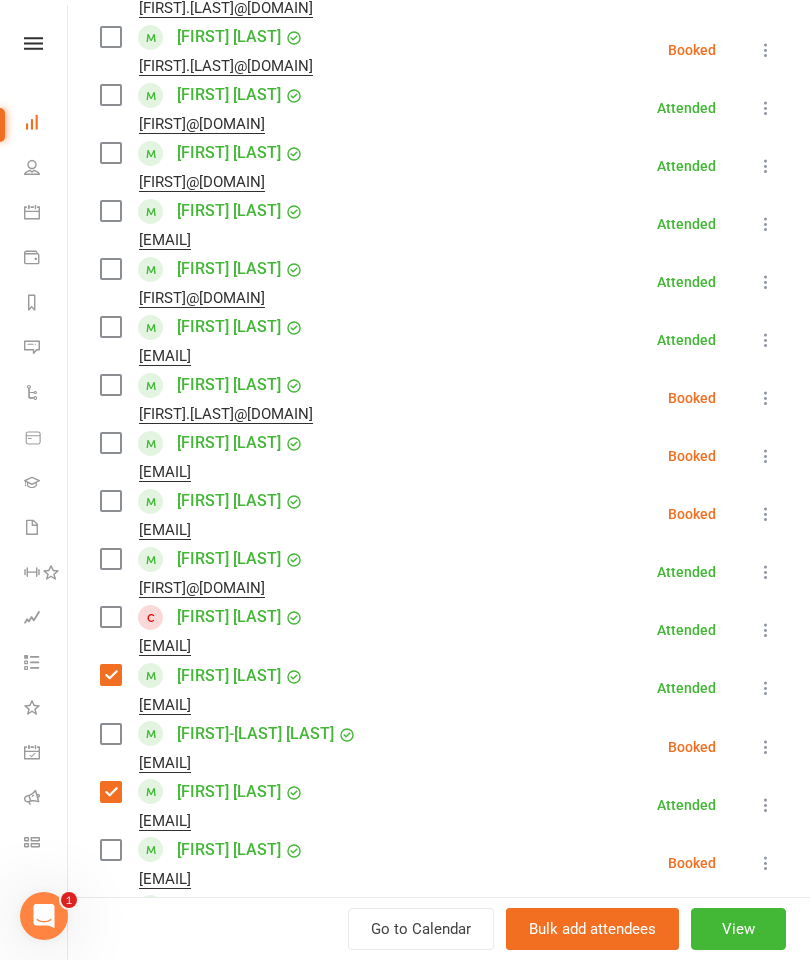 click at bounding box center (110, 327) 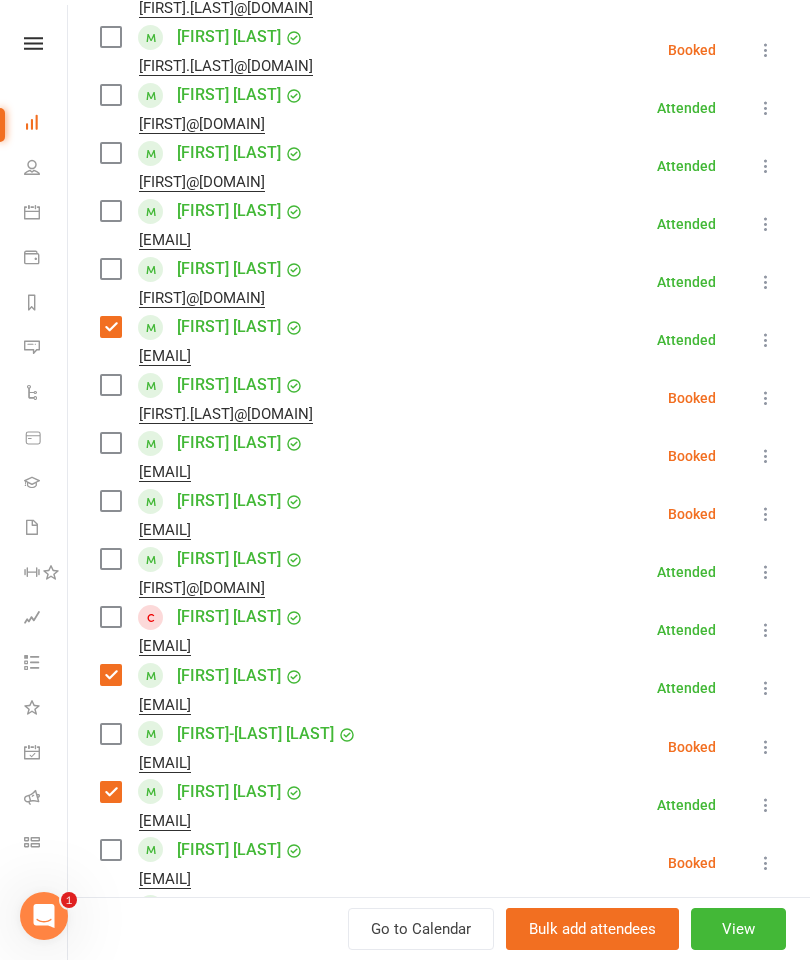 click at bounding box center (110, 211) 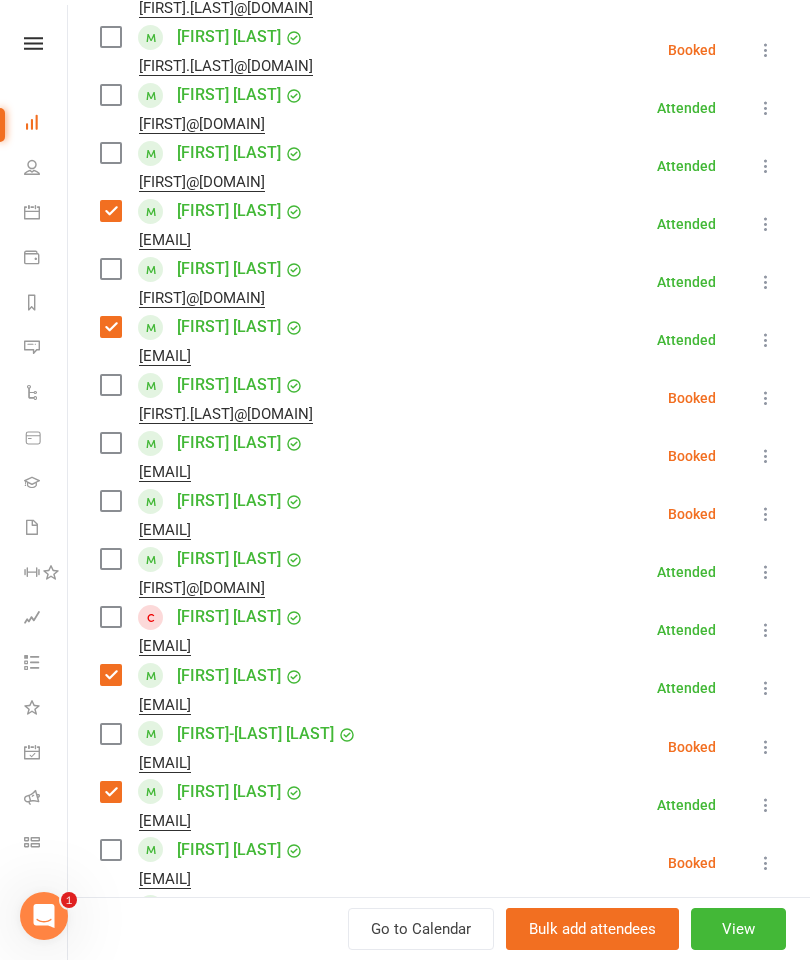 click at bounding box center [110, 211] 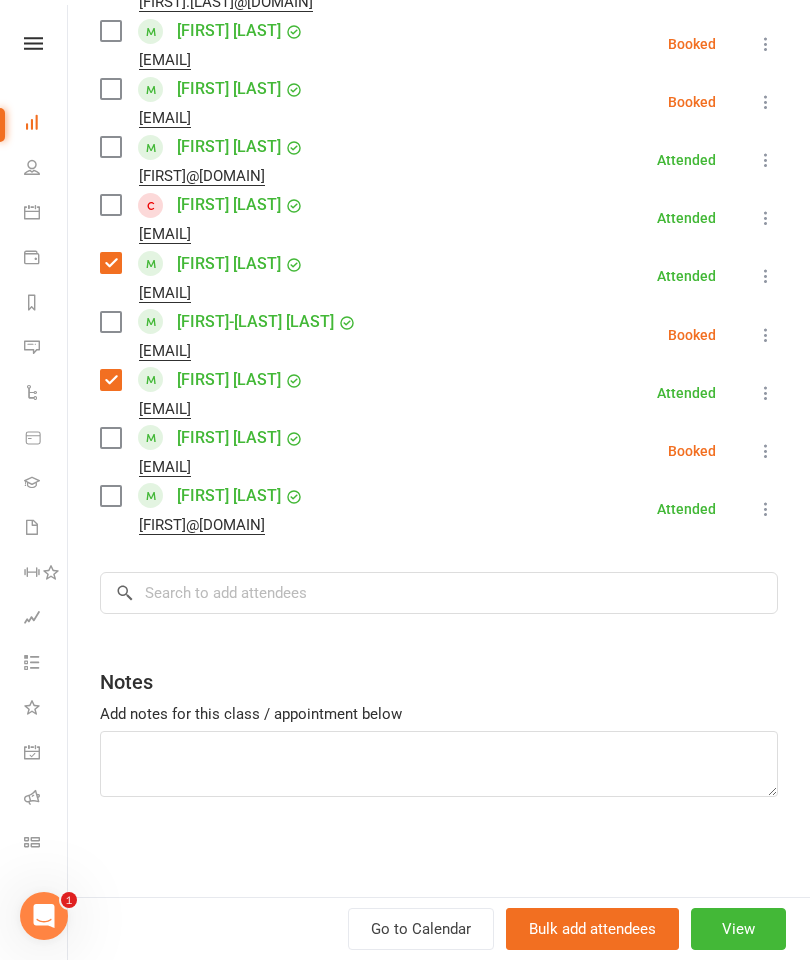 scroll, scrollTop: 993, scrollLeft: 0, axis: vertical 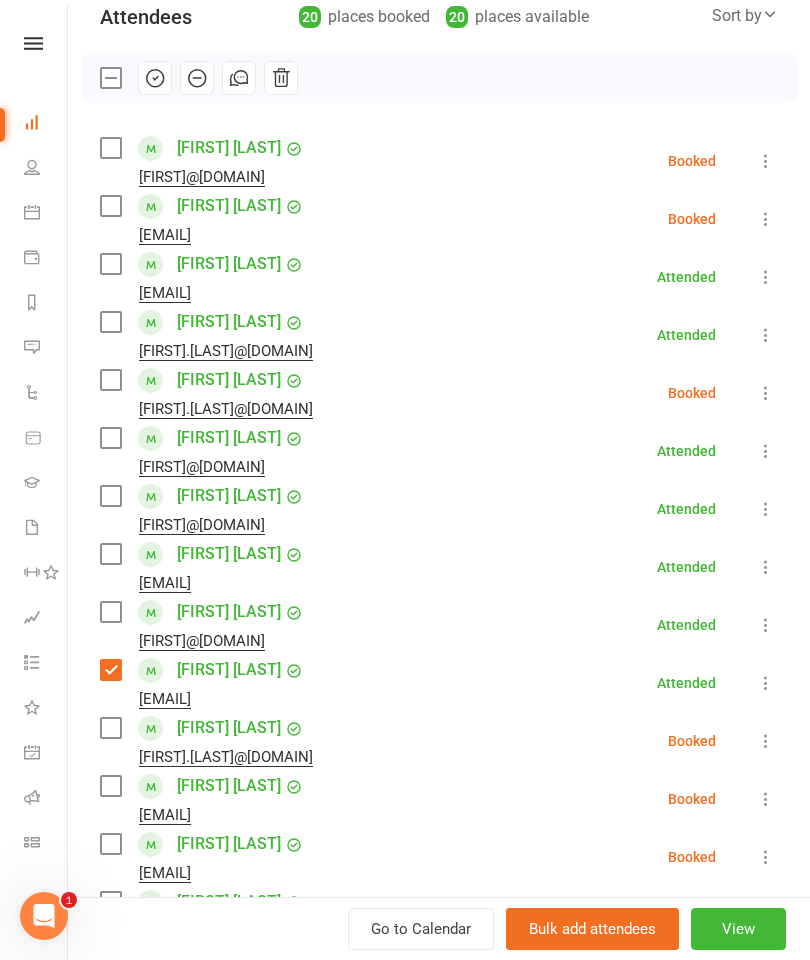 click at bounding box center (110, 380) 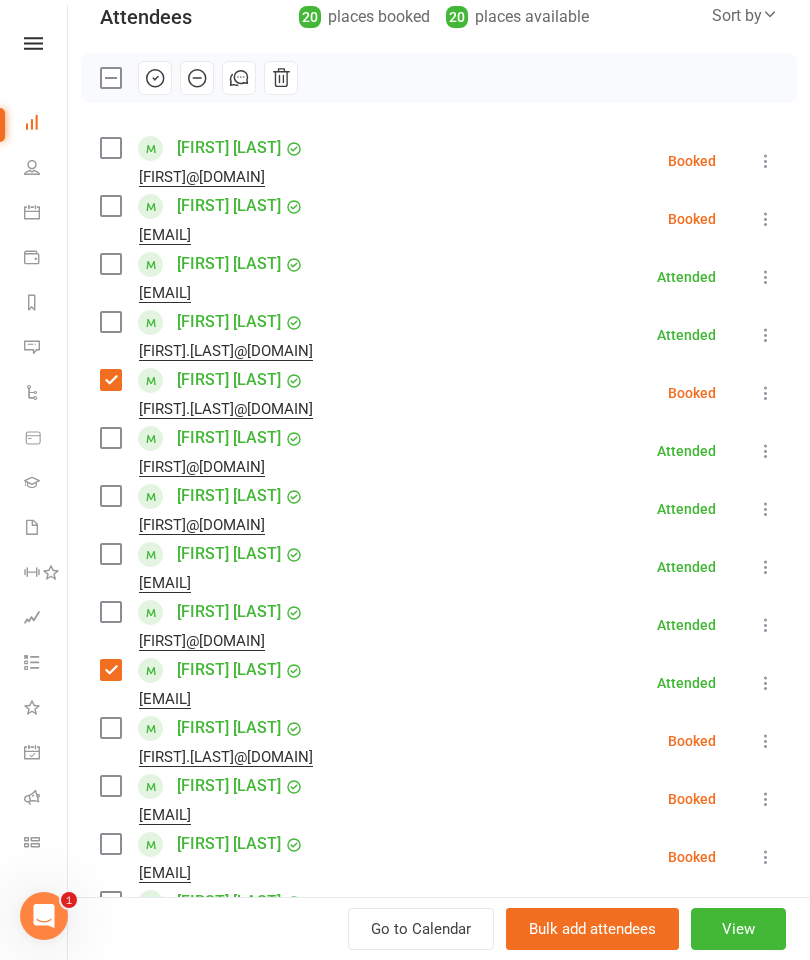 click at bounding box center [110, 612] 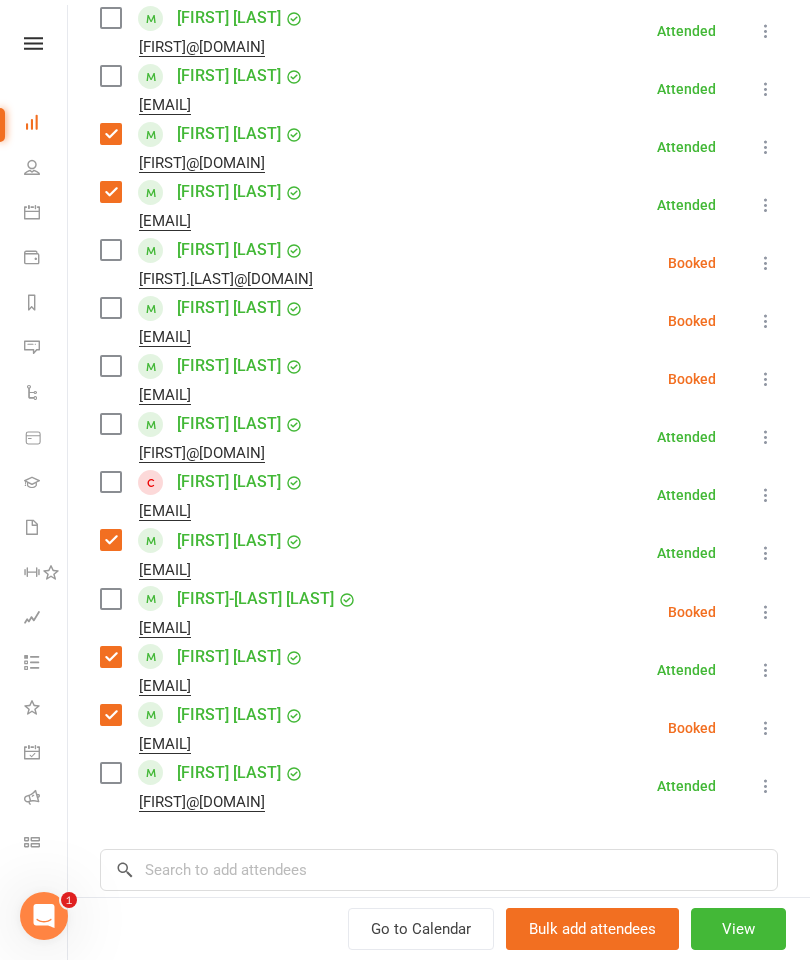 scroll, scrollTop: 878, scrollLeft: 0, axis: vertical 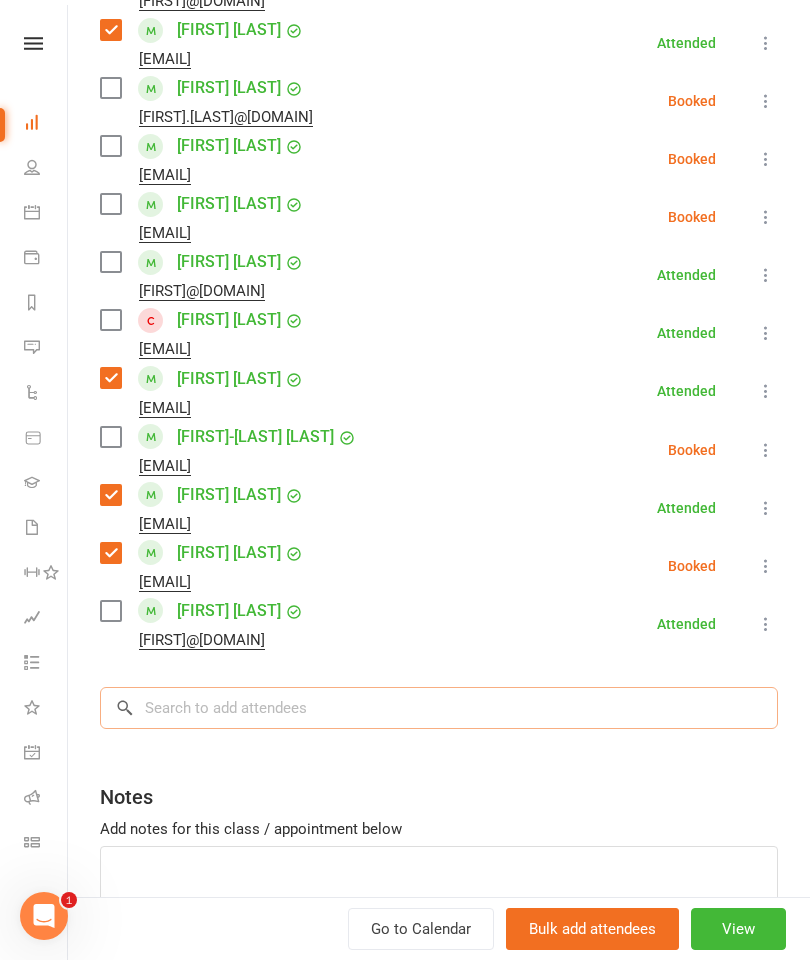 click at bounding box center [439, 708] 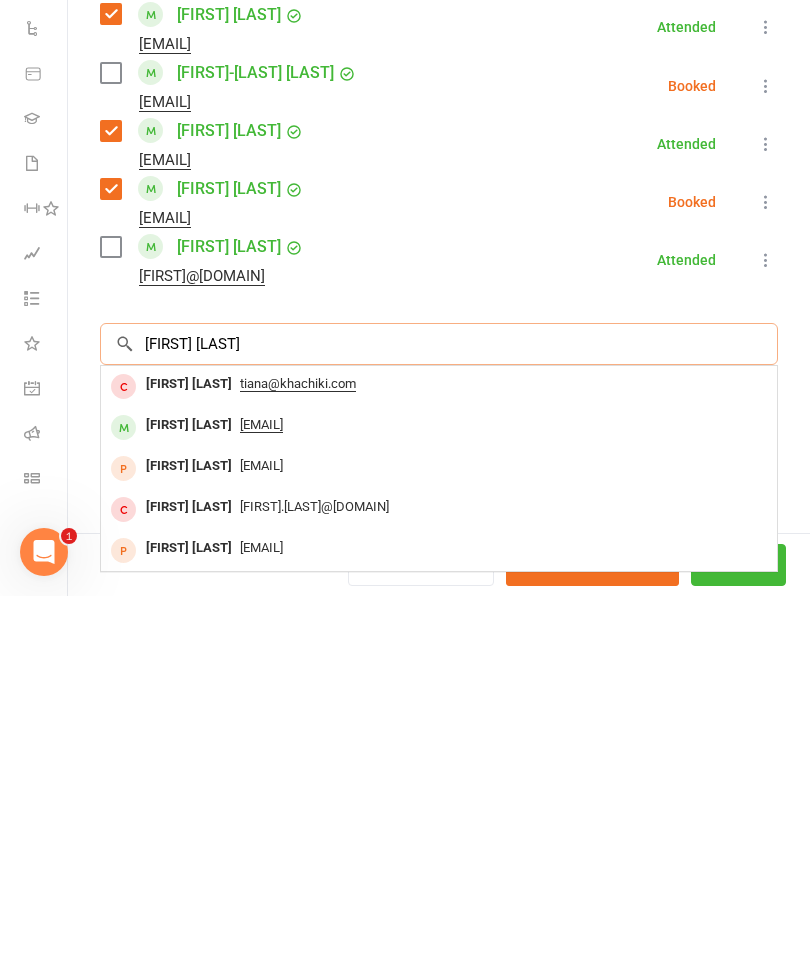 type on "[FIRST] [LAST]" 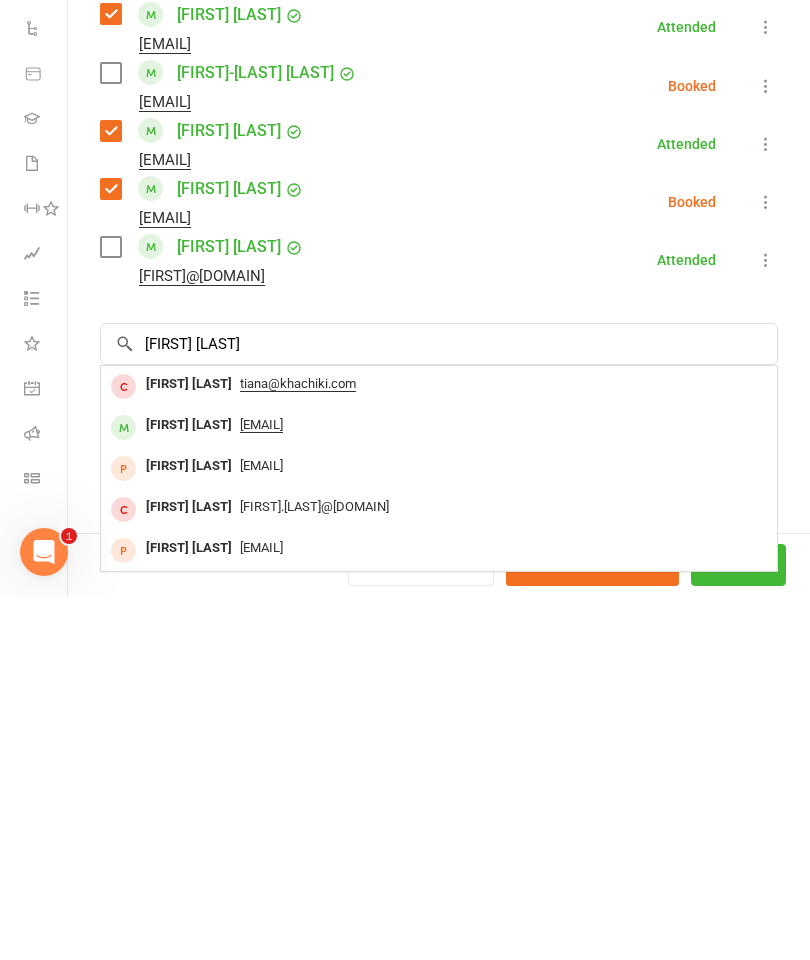click on "tiana@khachiki.com" at bounding box center (298, 748) 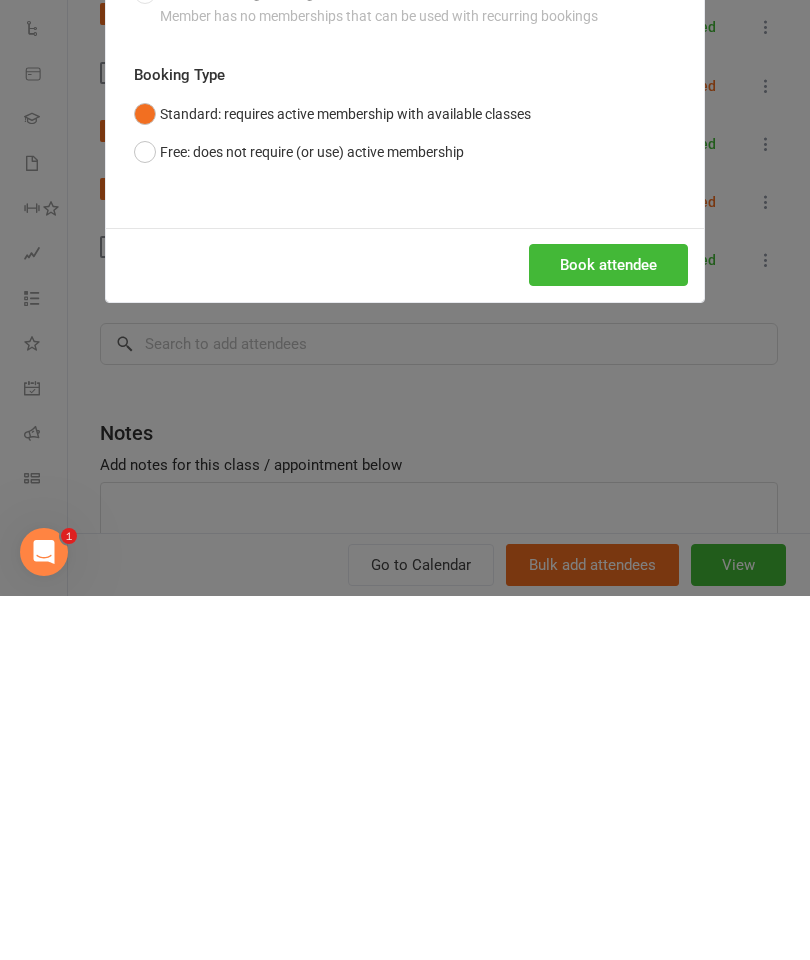 scroll, scrollTop: 410, scrollLeft: 0, axis: vertical 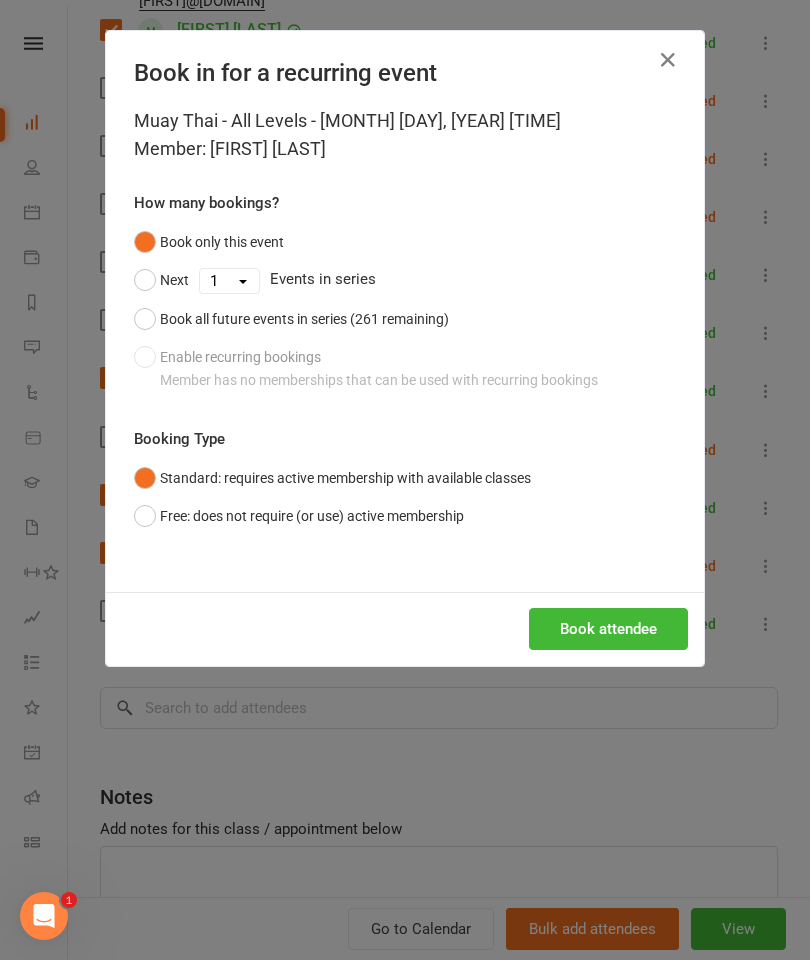 click on "Book attendee" at bounding box center (608, 629) 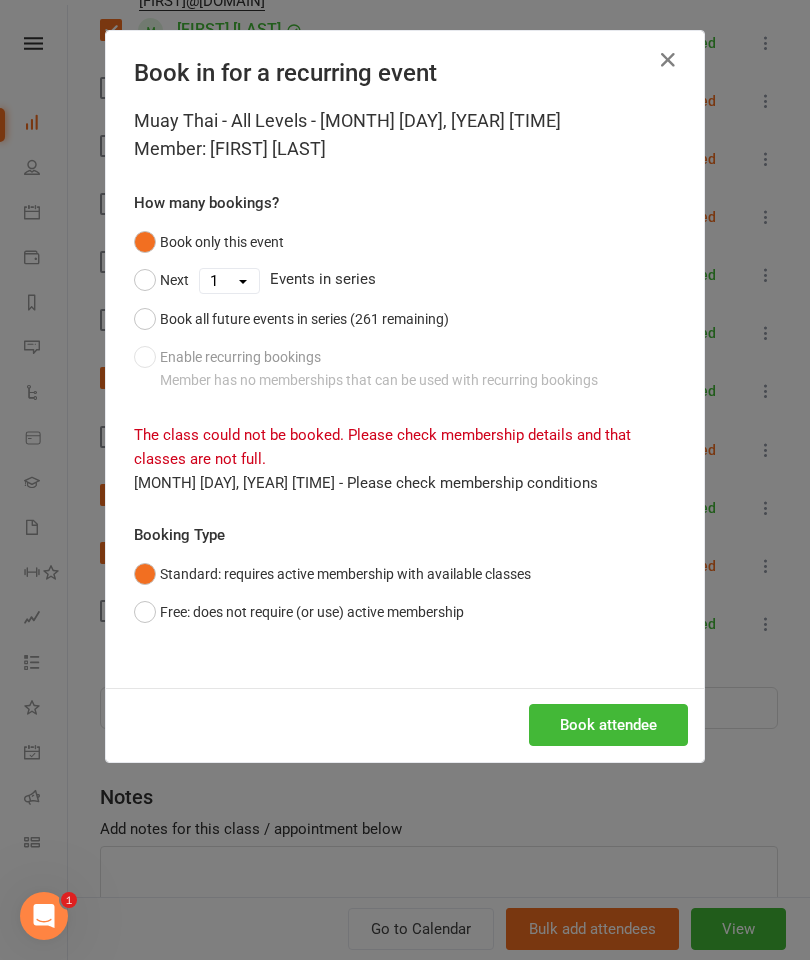 click at bounding box center (668, 60) 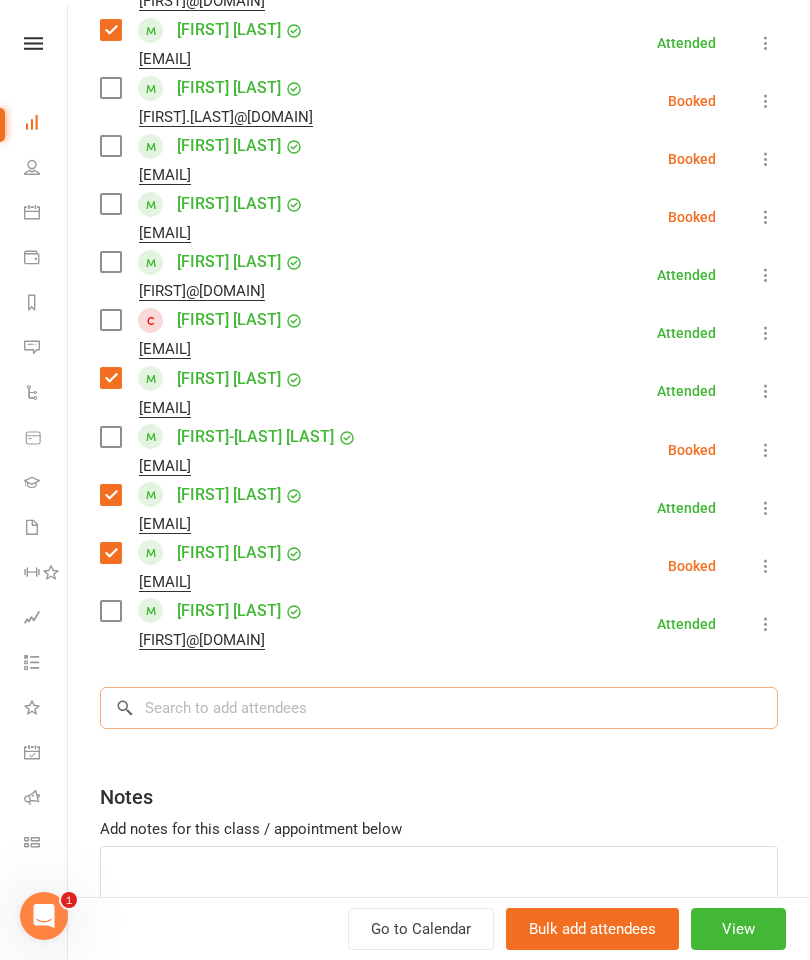 click at bounding box center (439, 708) 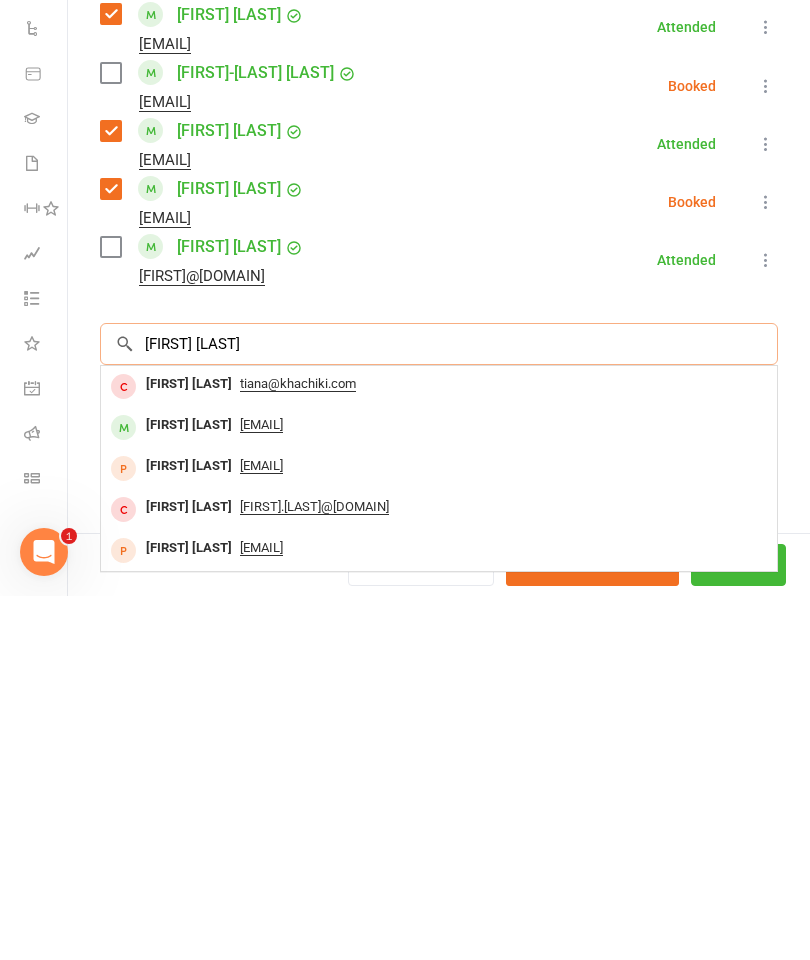 type on "[FIRST] [LAST]" 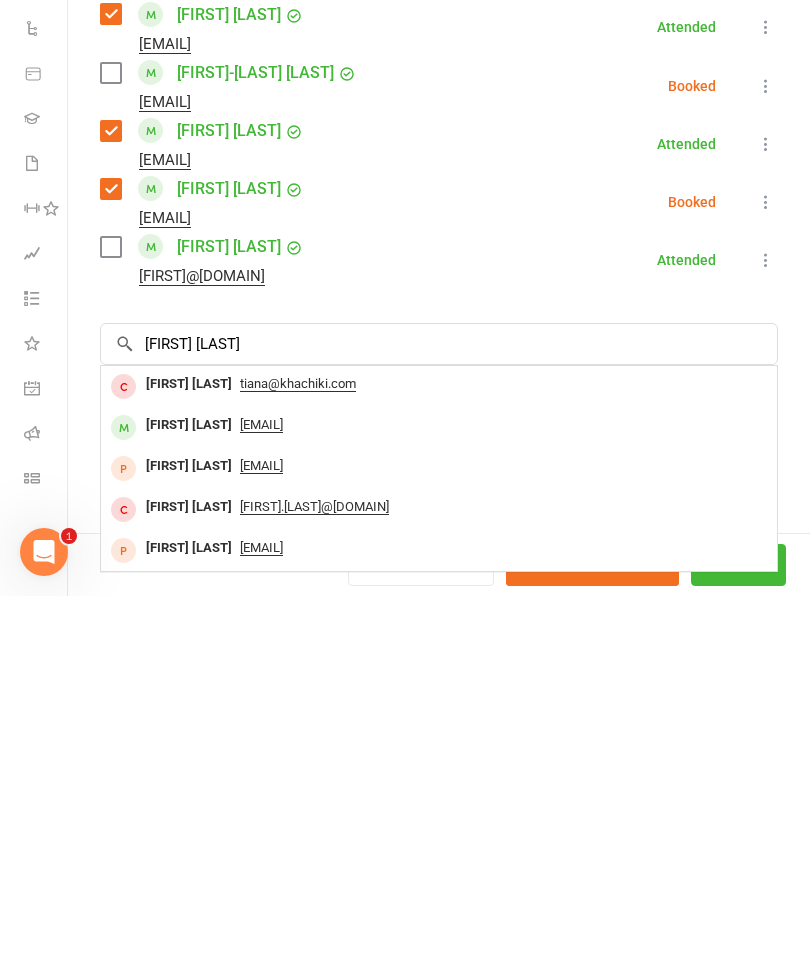 click on "[FIRST] [LAST]" at bounding box center [189, 789] 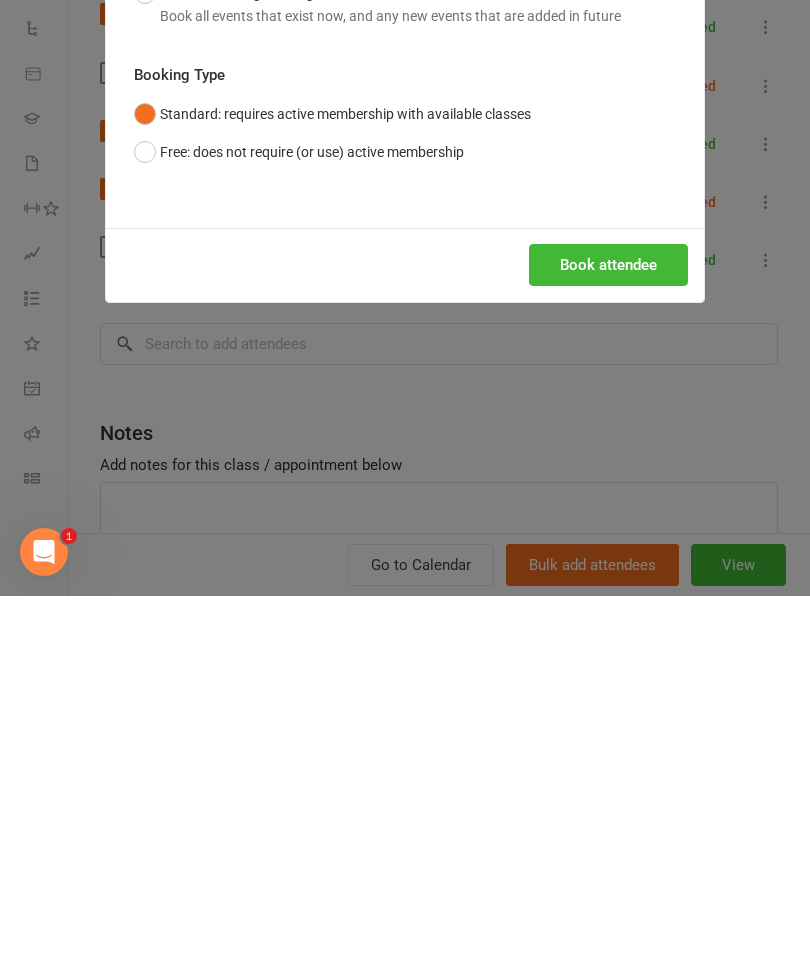scroll, scrollTop: 820, scrollLeft: 0, axis: vertical 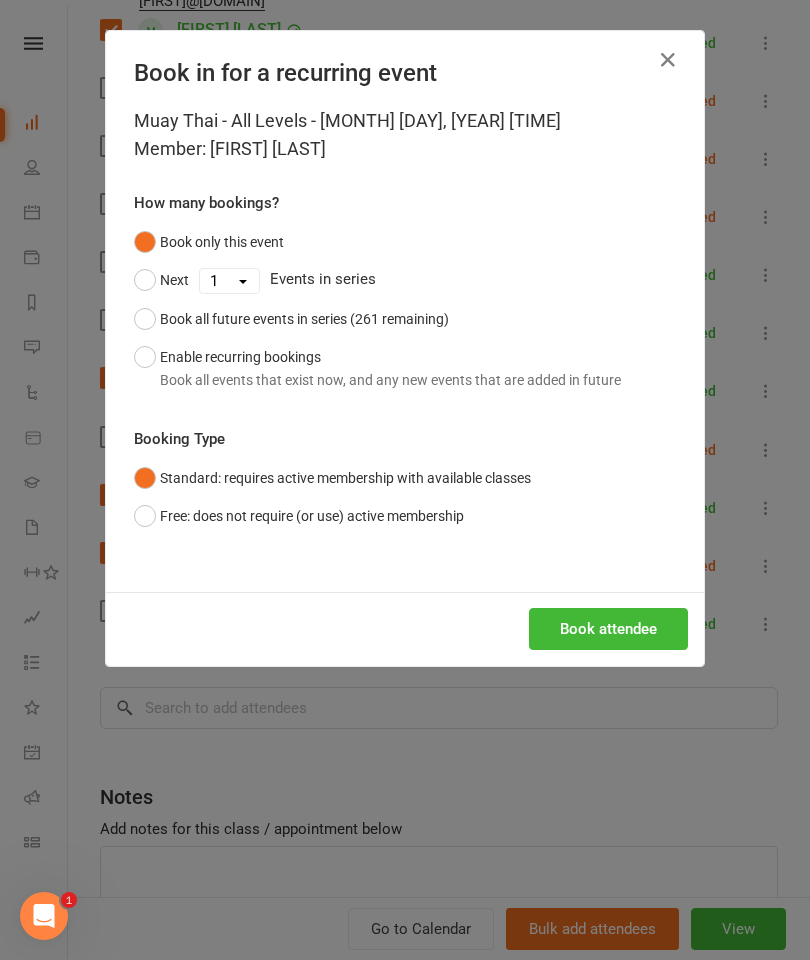 click on "Book attendee" at bounding box center (608, 629) 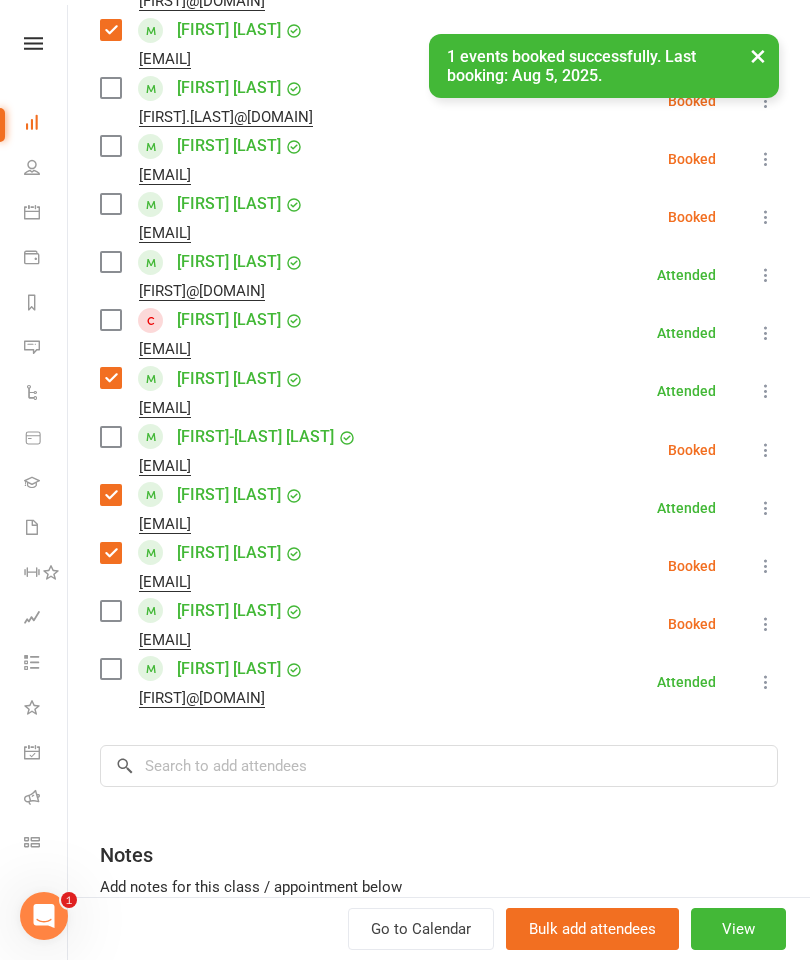 click at bounding box center (110, 611) 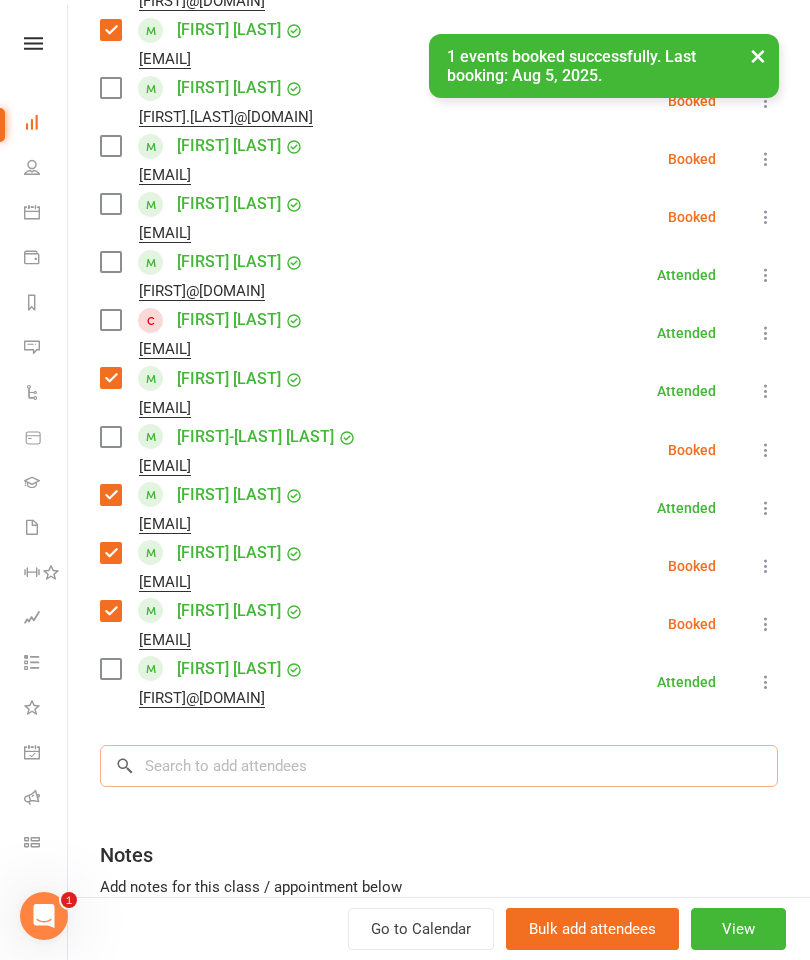 click at bounding box center [439, 766] 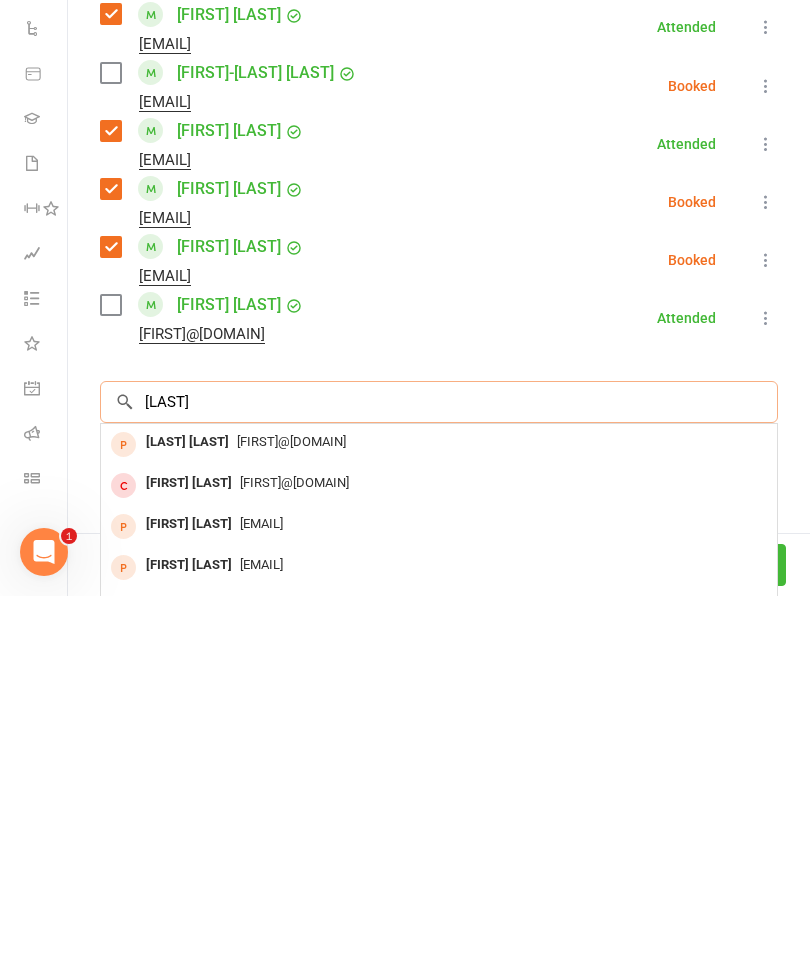 scroll, scrollTop: 924, scrollLeft: 0, axis: vertical 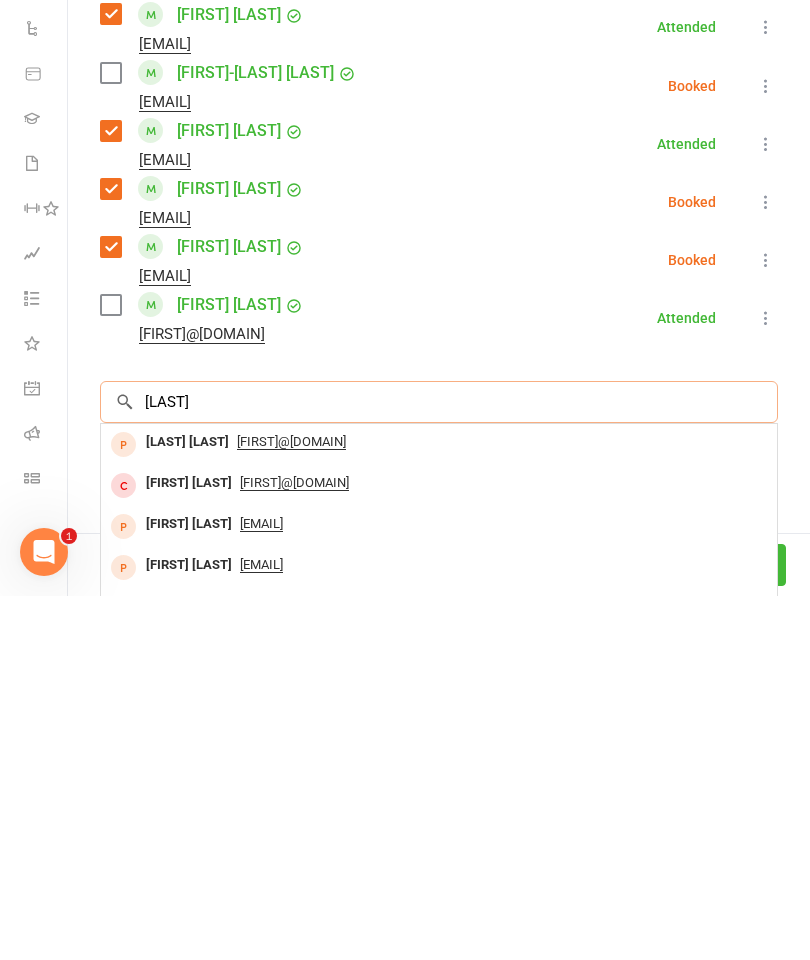 type on "[LAST]" 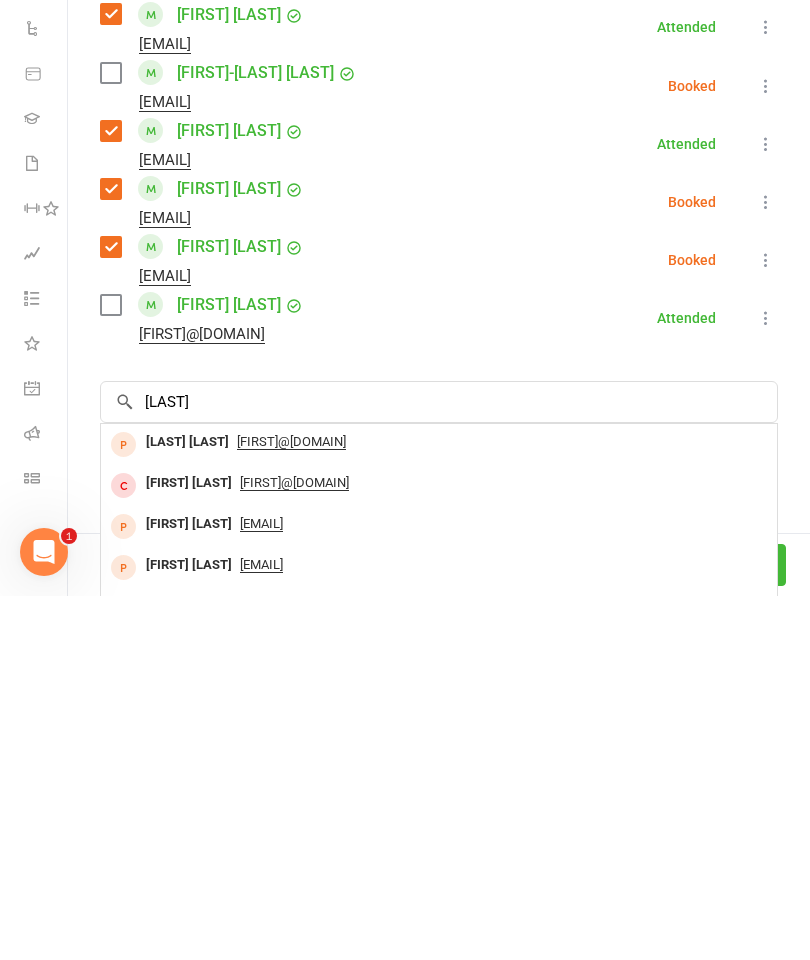 click on "[LAST] [LAST]" at bounding box center [187, 806] 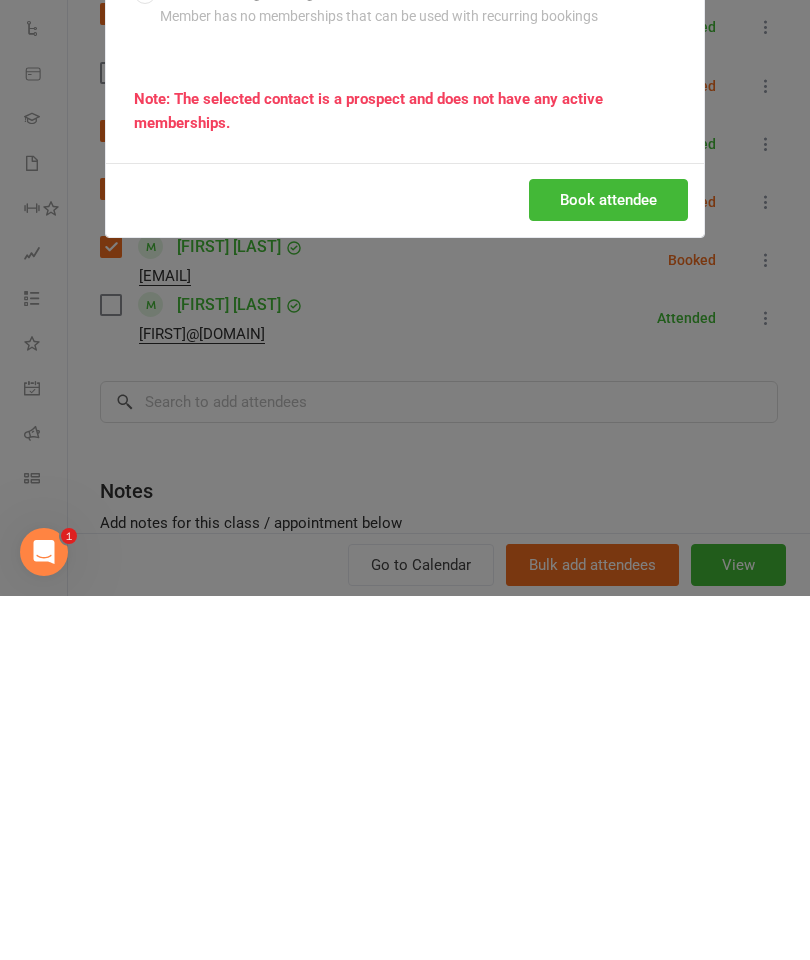 scroll, scrollTop: 1288, scrollLeft: 0, axis: vertical 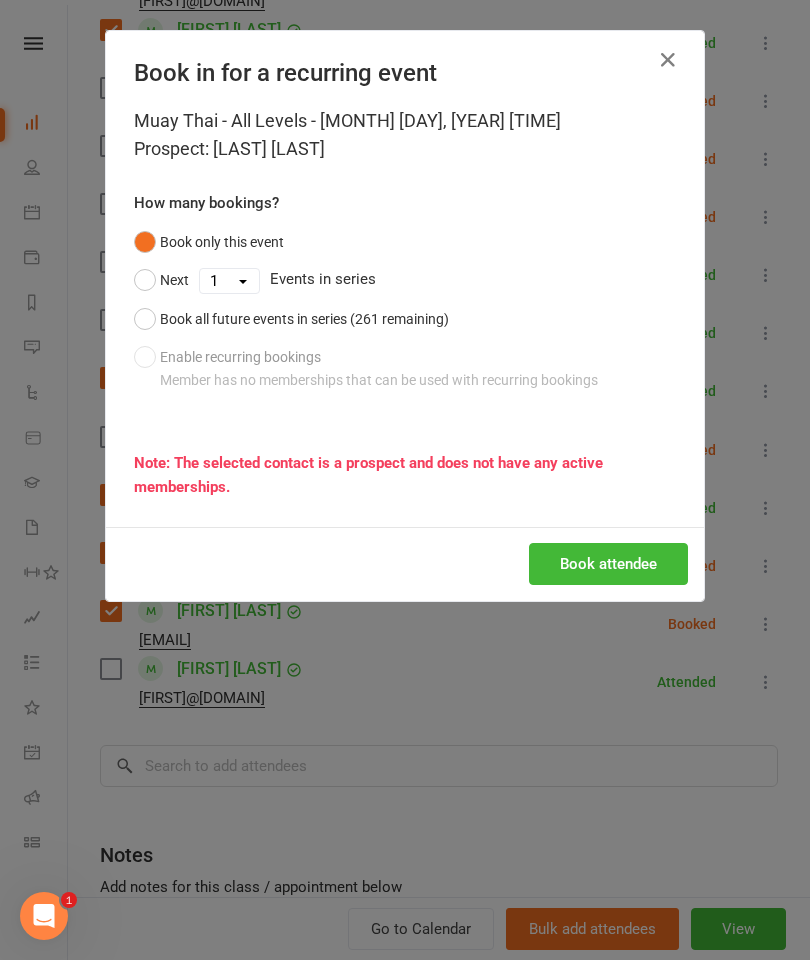 click on "Book attendee" at bounding box center [608, 564] 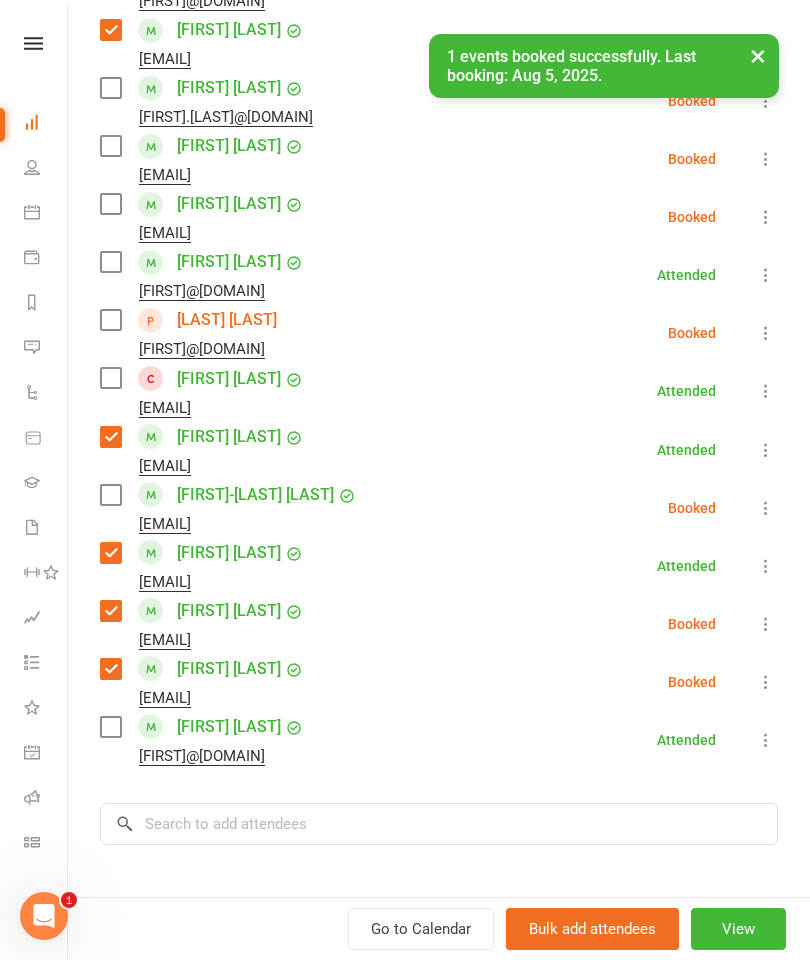 click at bounding box center (110, 320) 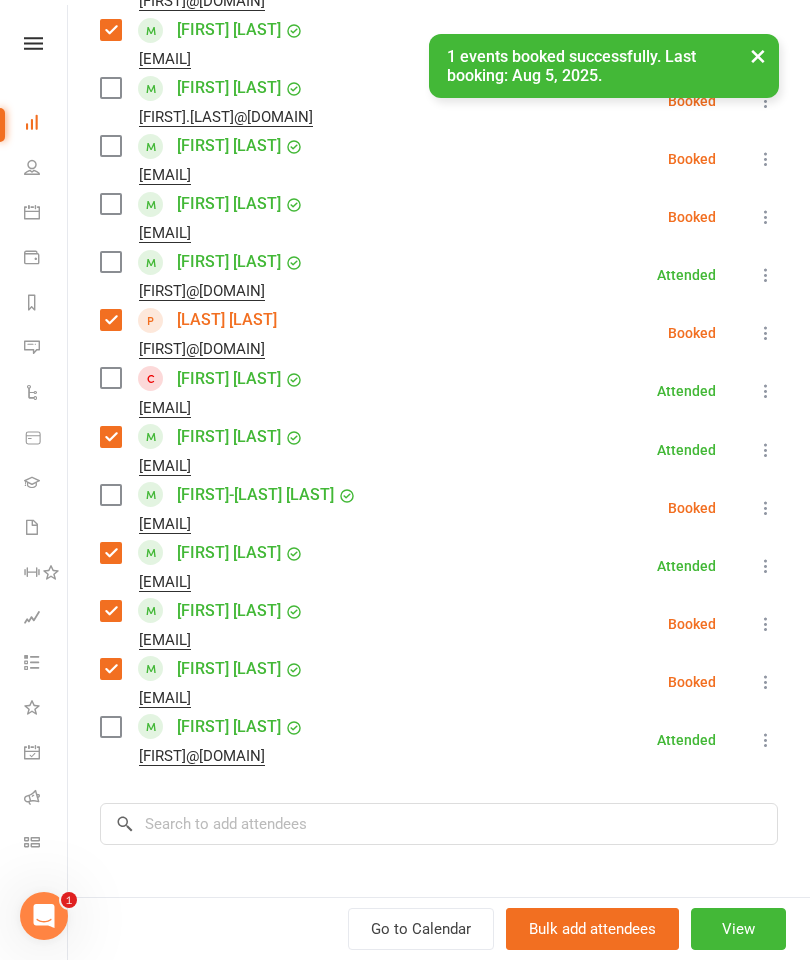 click at bounding box center (110, 378) 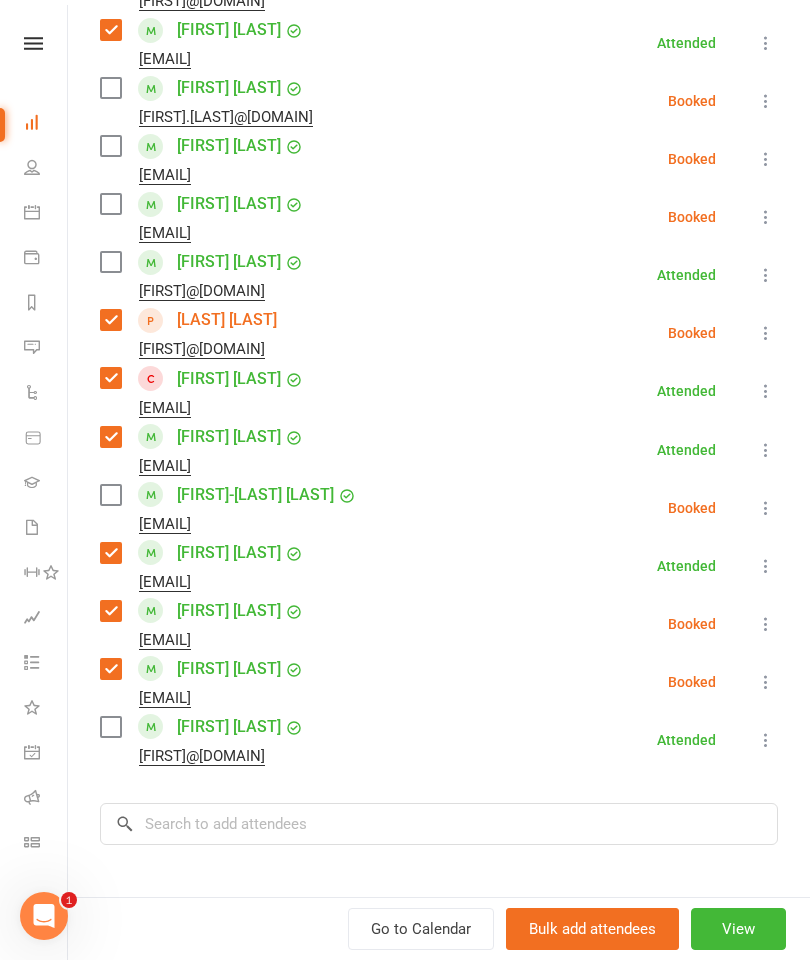 click at bounding box center (110, 262) 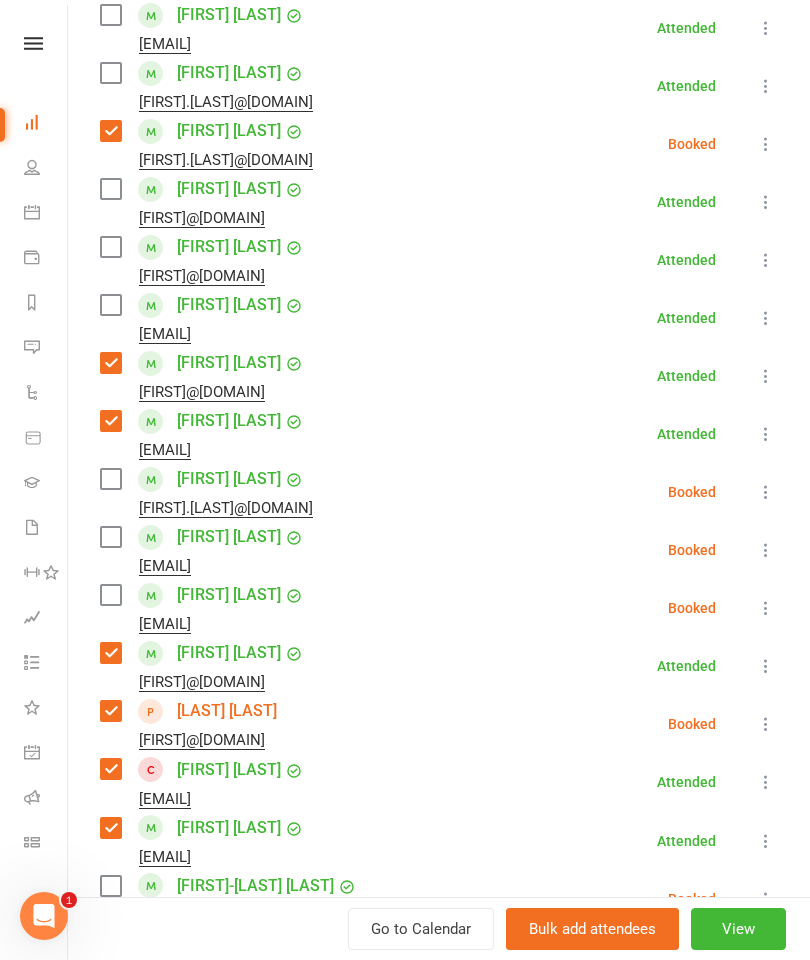scroll, scrollTop: 487, scrollLeft: 0, axis: vertical 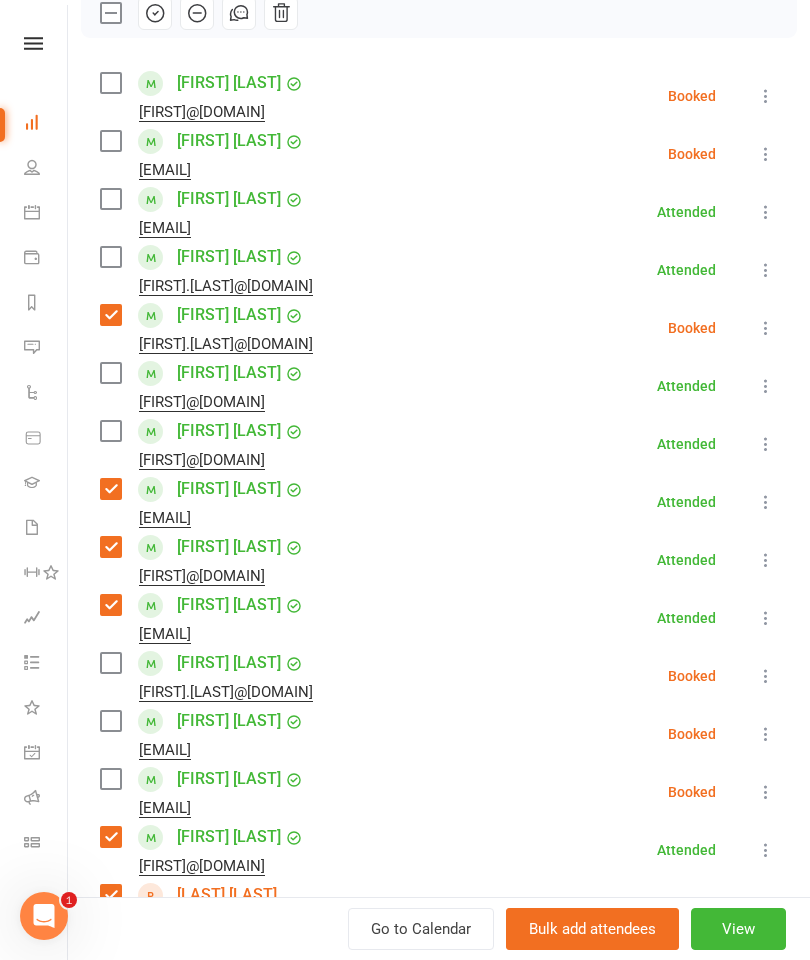 click at bounding box center [110, 199] 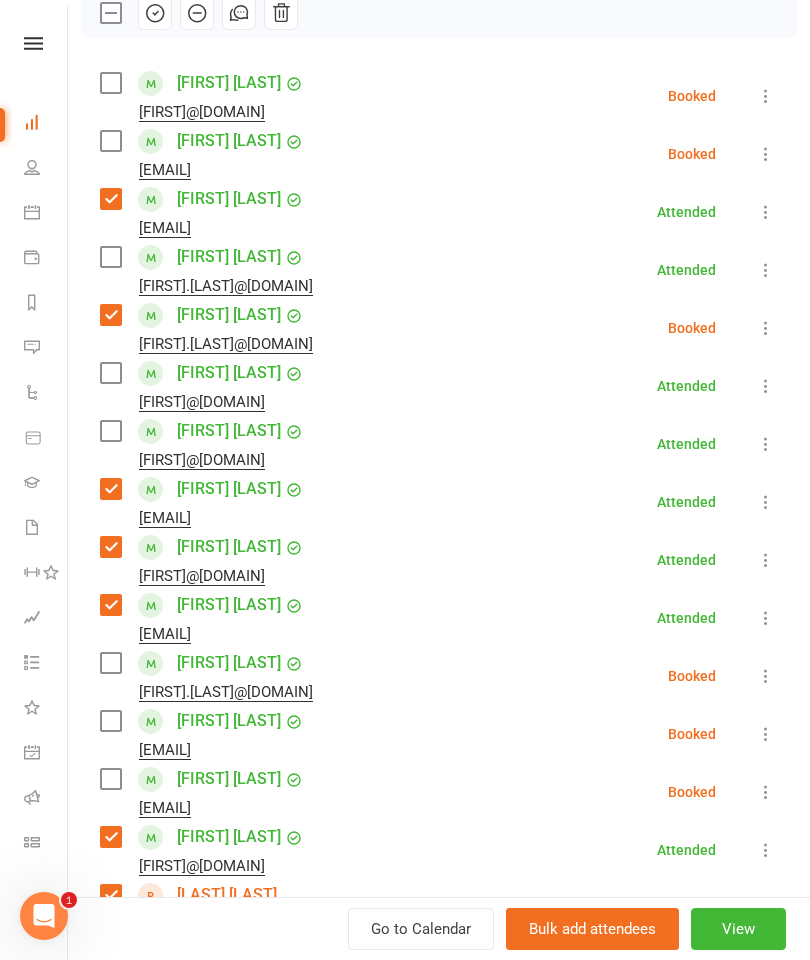 click at bounding box center (110, 431) 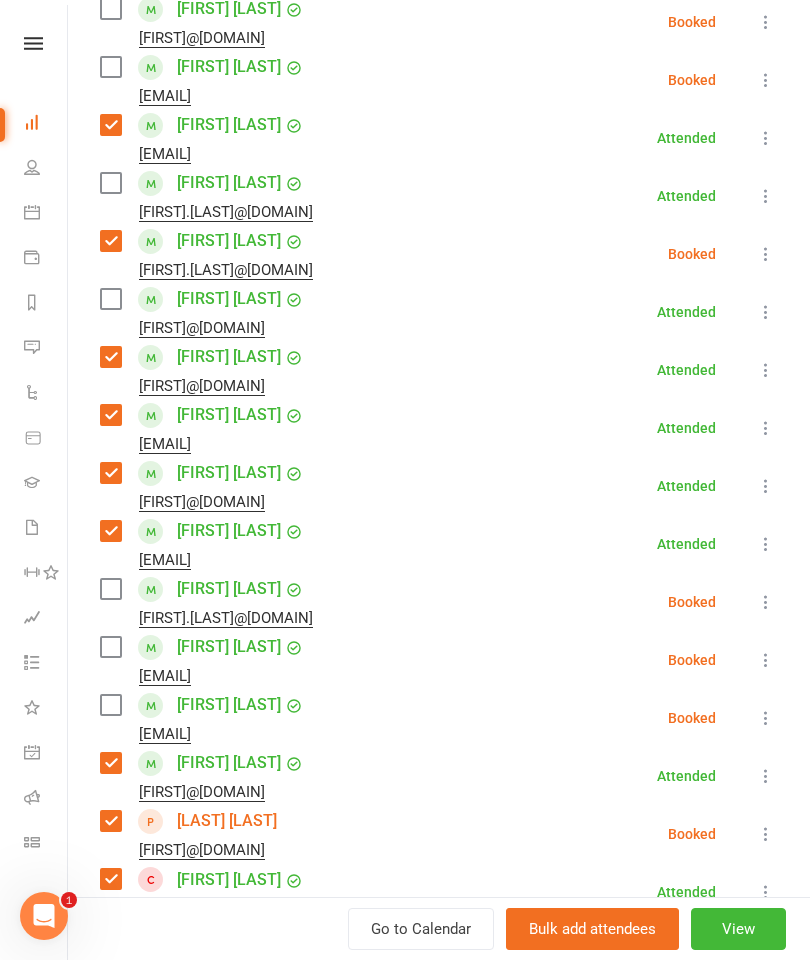 scroll, scrollTop: 370, scrollLeft: 0, axis: vertical 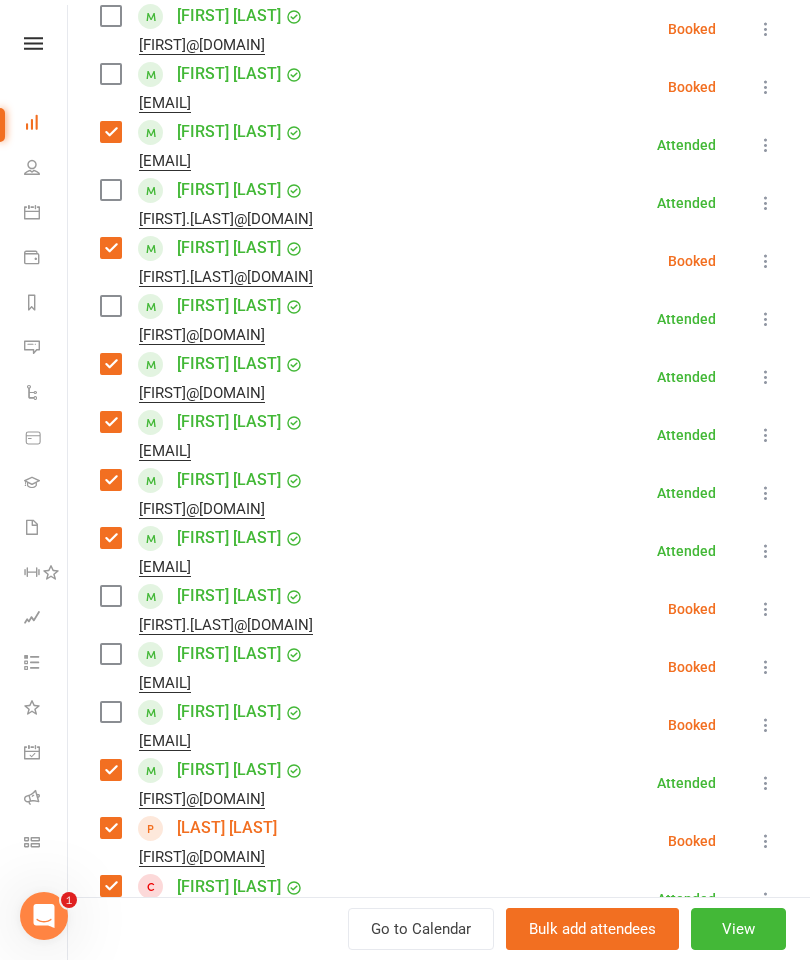 click at bounding box center [110, 596] 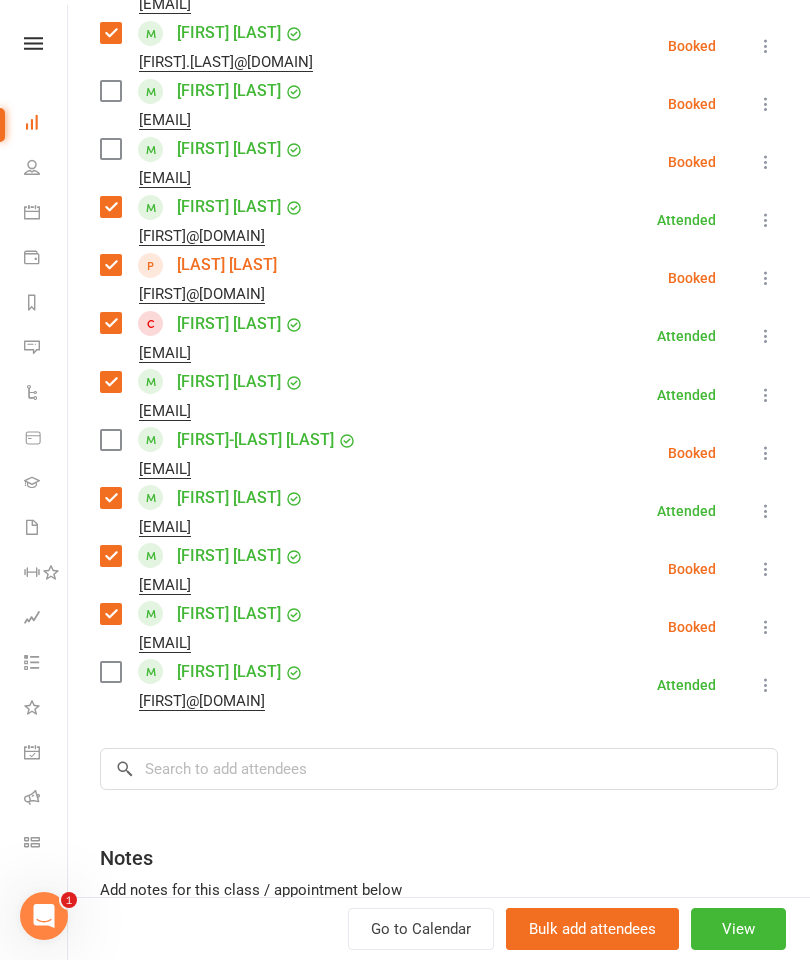 scroll, scrollTop: 937, scrollLeft: 0, axis: vertical 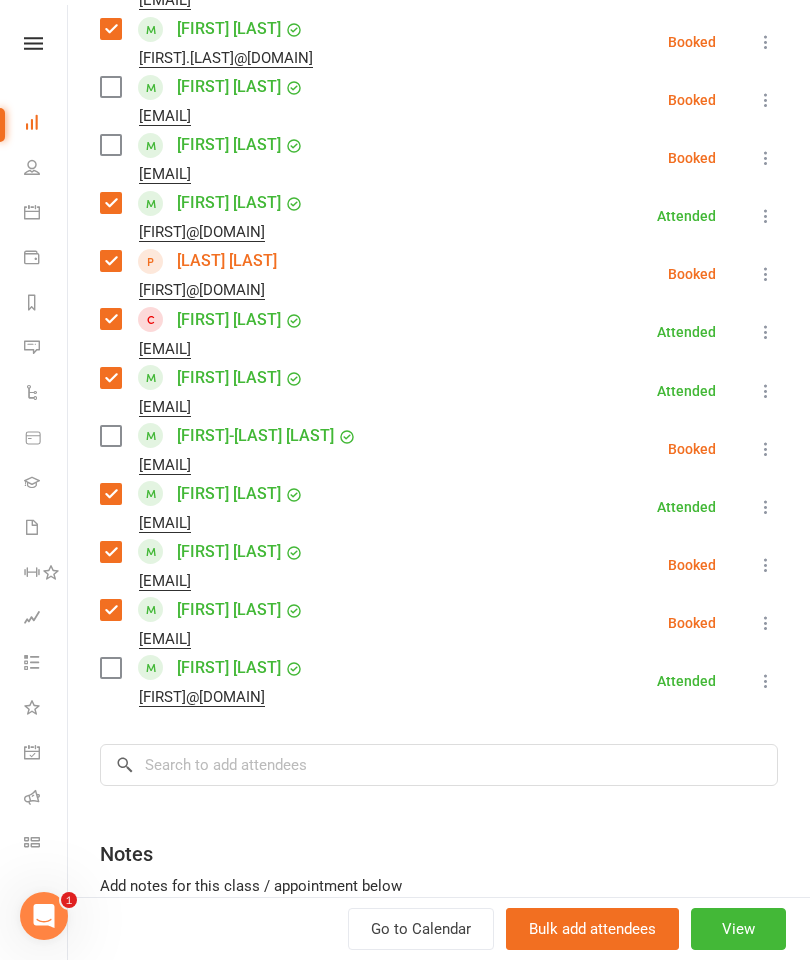 click on "Class kiosk mode  Roll call  8:00 PM - 9:00 PM, Tuesday, August, 5, [YEAR] with [FIRST] [LAST]  at  Striking Mat A  Attendees  22  places booked 18  places available Sort by  Last name  First name  Booking created    [FIRST] [LAST]  [EMAIL] Booked More info  Remove  Check in  Mark absent  Send message  Enable recurring bookings  All bookings for series    [FIRST] [LAST]  [EMAIL] Booked More info  Remove  Check in  Mark absent  Send message  Enable recurring bookings  All bookings for series    [FIRST] [LAST]  [EMAIL] Attended More info  Remove  Mark absent  Undo check-in  Send message  Enable recurring bookings  All bookings for series    [FIRST] [LAST]  [EMAIL] Attended More info  Remove  Mark absent  Undo check-in  Send message  Enable recurring bookings  All bookings for series    [FIRST] [LAST]  [EMAIL] Booked More info  Remove  Check in  Mark absent  Send message  Enable recurring bookings  All bookings for series    [FIRST] [LAST]  Attended" at bounding box center [439, 107] 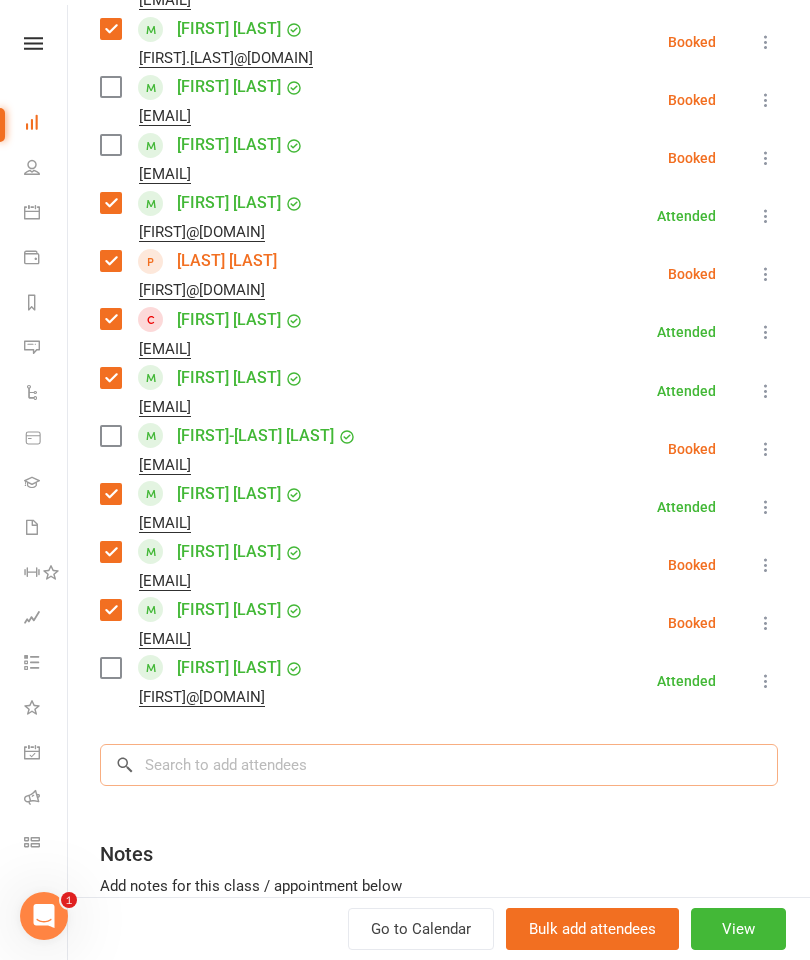 click at bounding box center (439, 765) 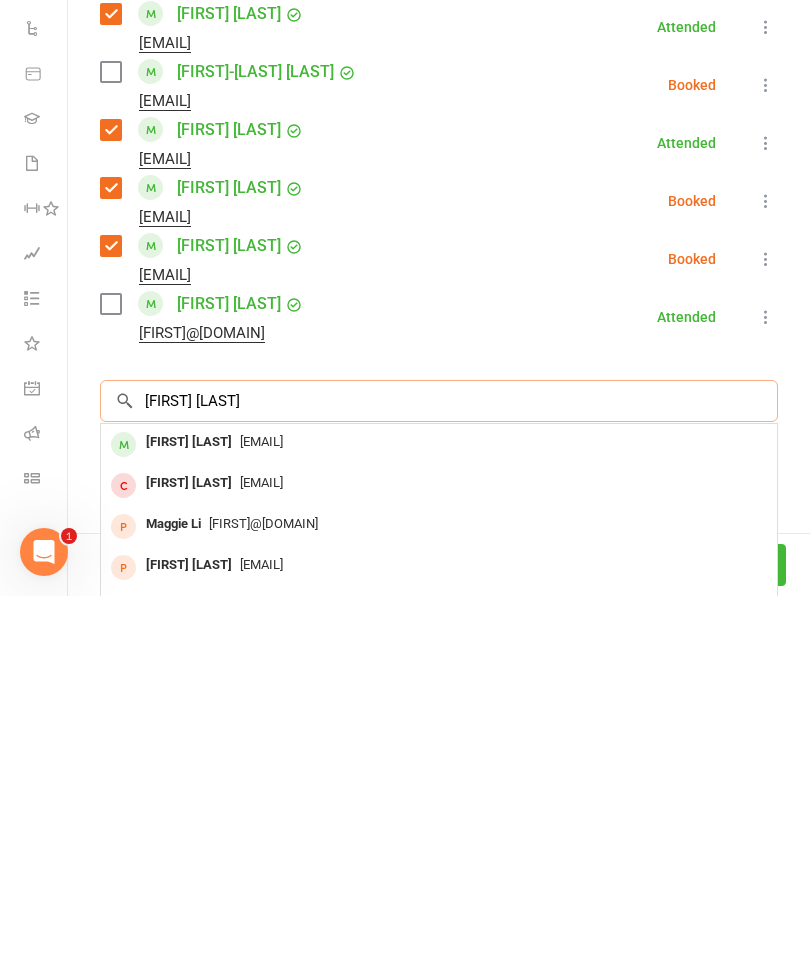 type on "[FIRST] [LAST]" 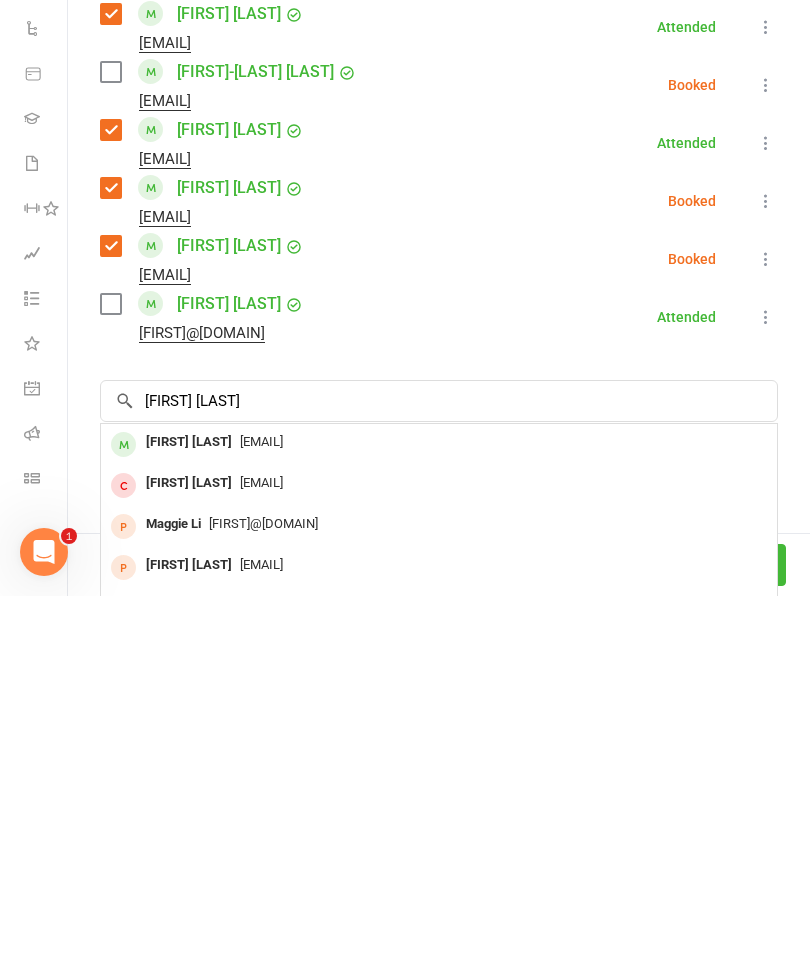 click on "[FIRST] [LAST]" at bounding box center [189, 806] 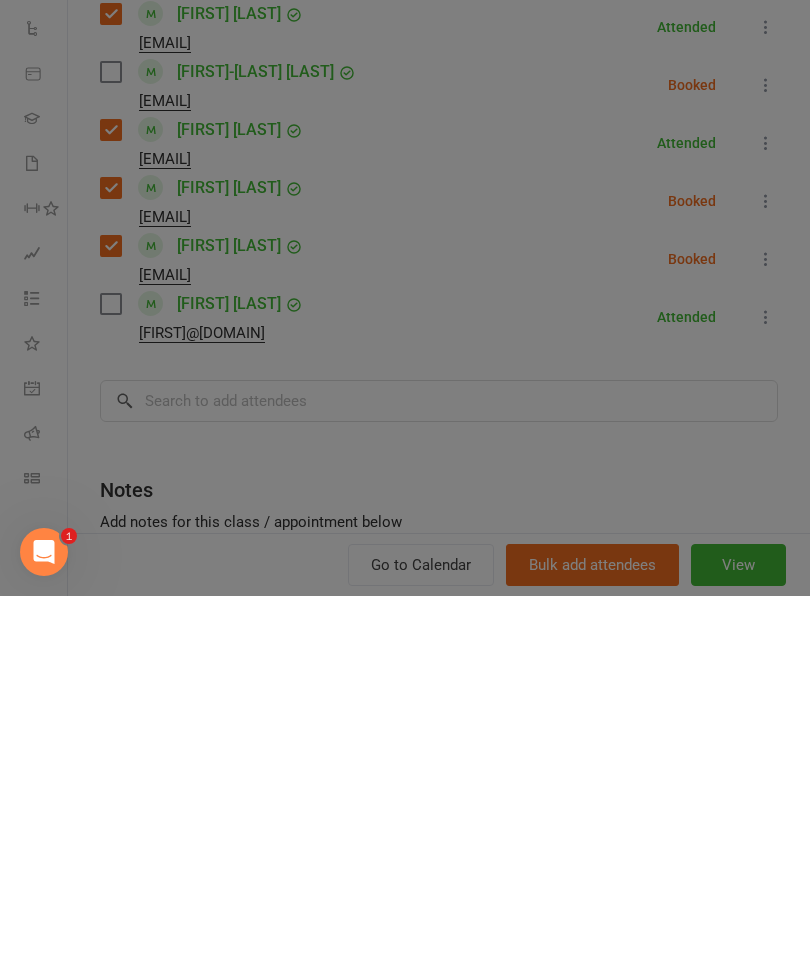 scroll, scrollTop: 1755, scrollLeft: 0, axis: vertical 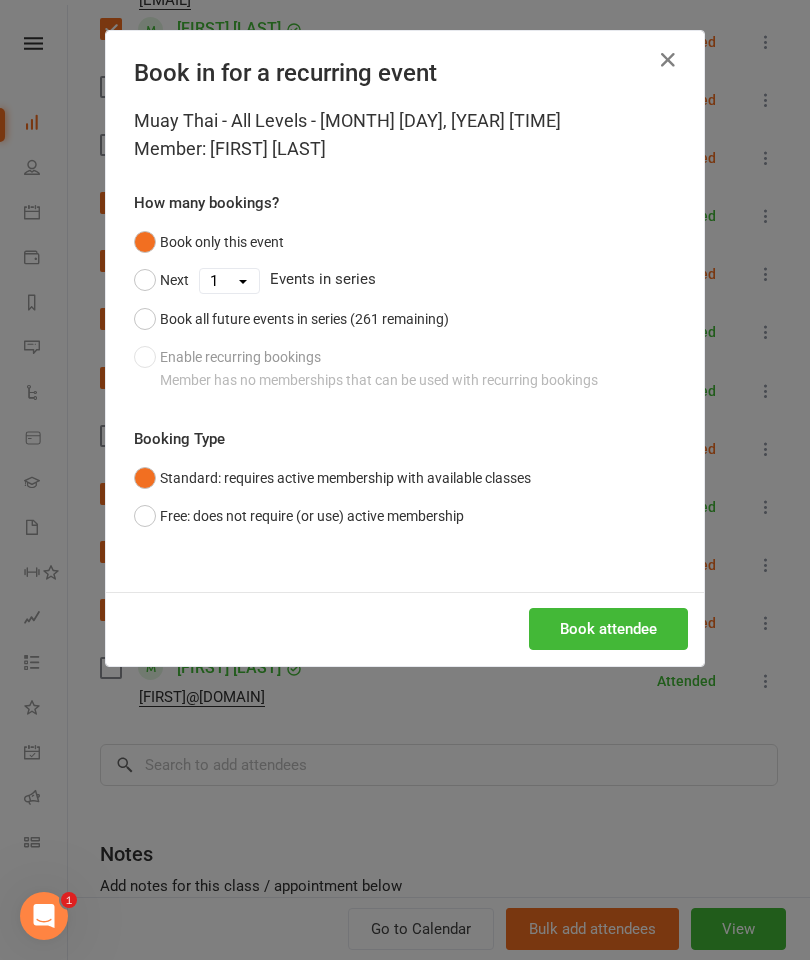 click on "Book attendee" at bounding box center [608, 629] 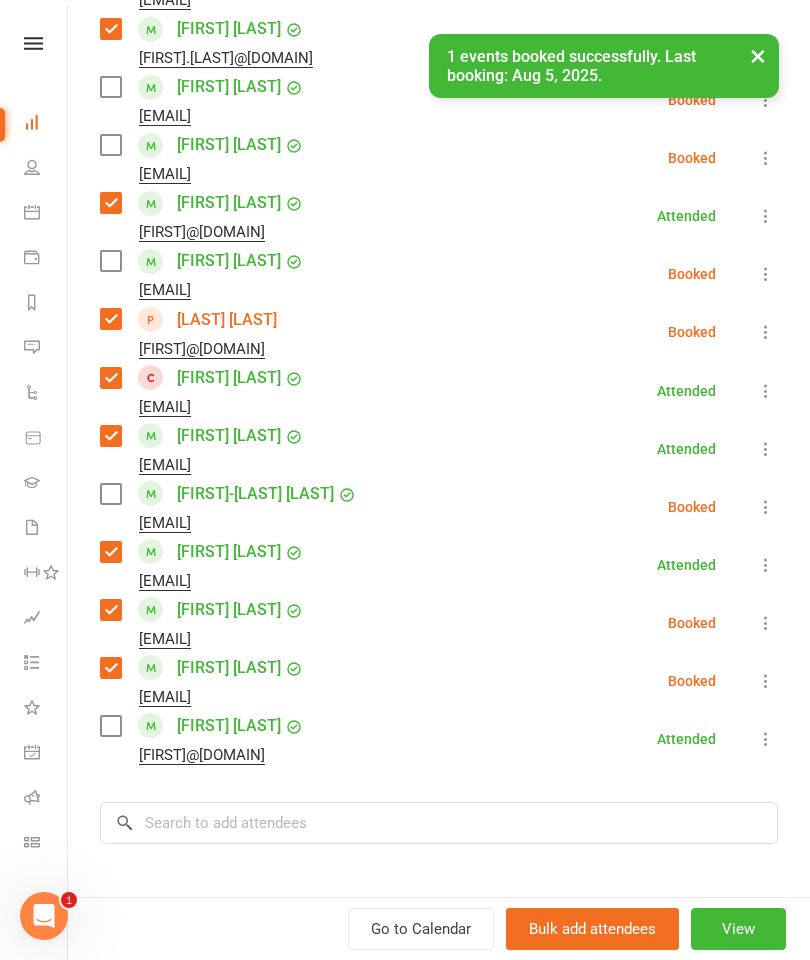 click at bounding box center [110, 261] 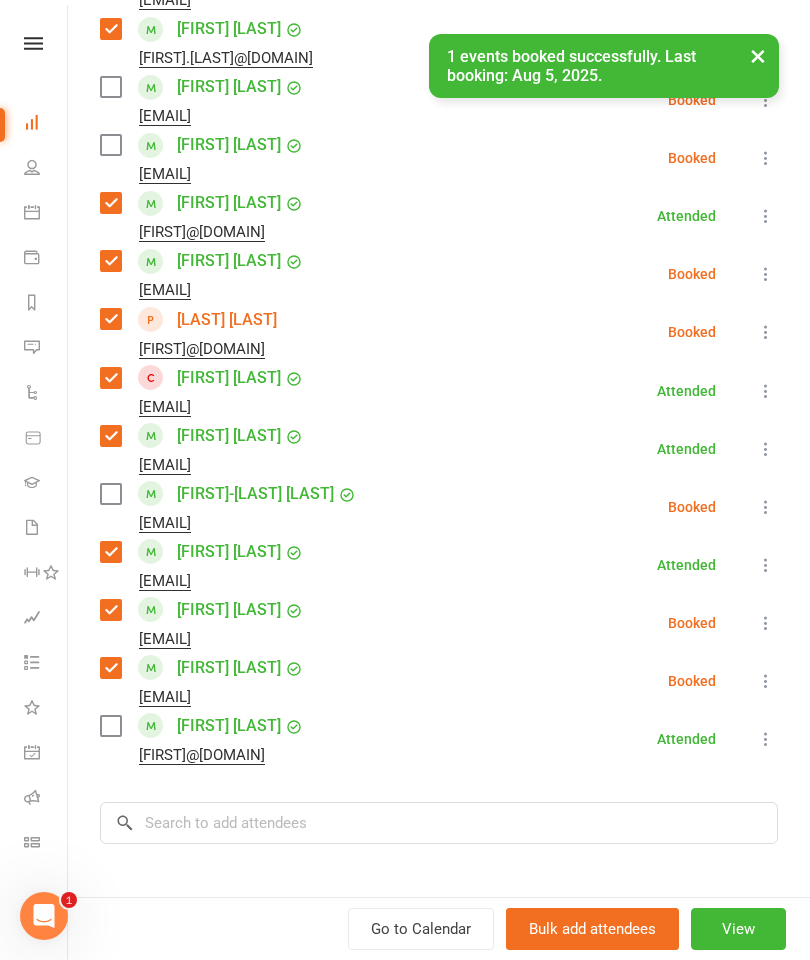 scroll, scrollTop: 1707, scrollLeft: 0, axis: vertical 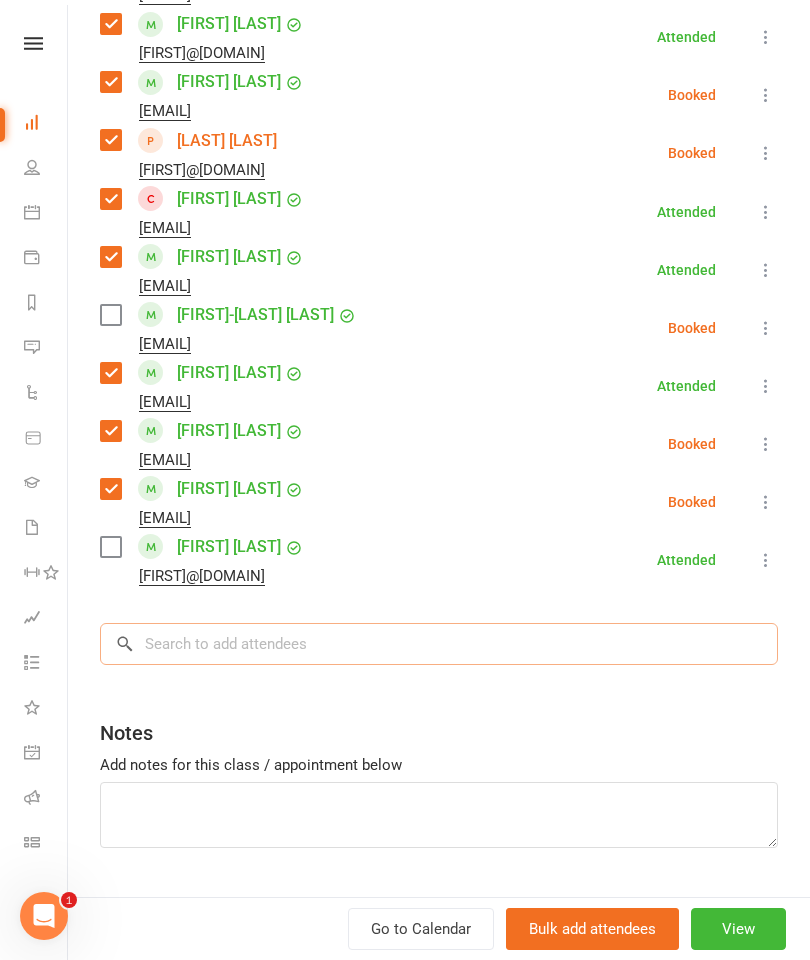 click at bounding box center [439, 644] 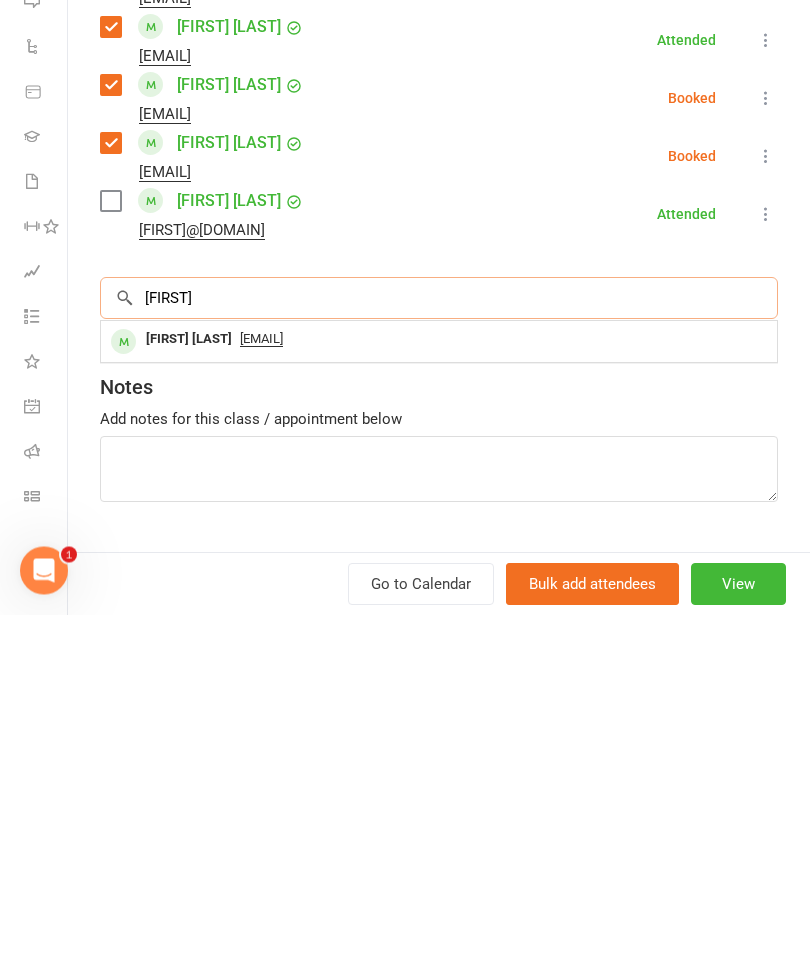 type on "[FIRST]" 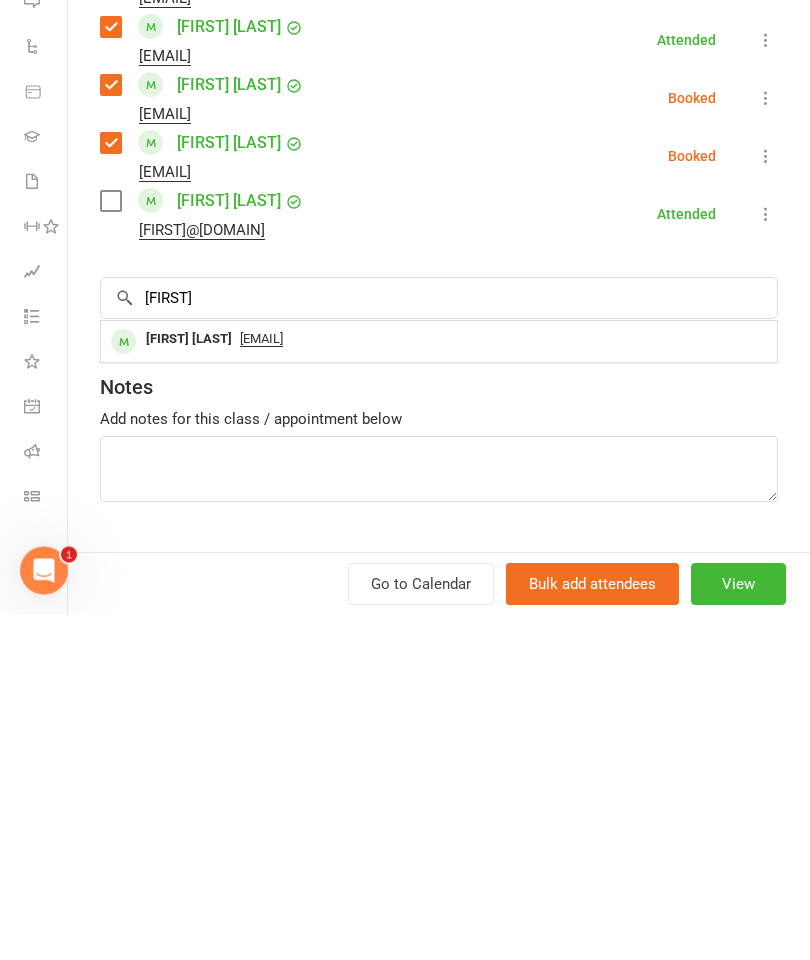 click on "[FIRST] [LAST]" at bounding box center (189, 685) 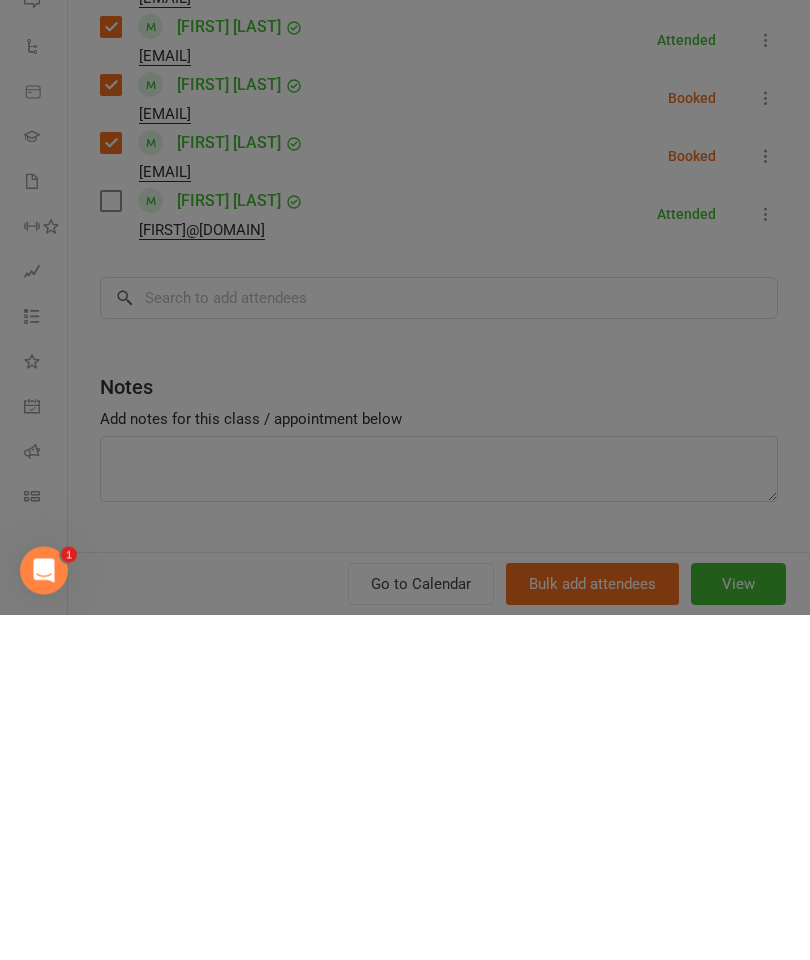 scroll, scrollTop: 2053, scrollLeft: 0, axis: vertical 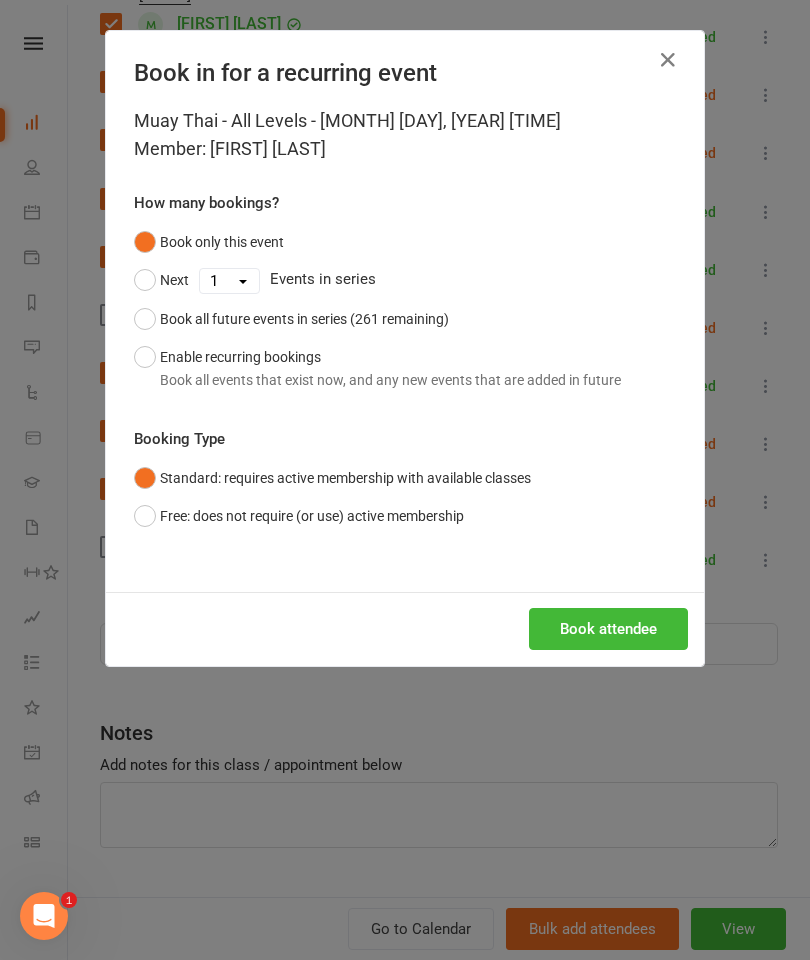click on "Book attendee" at bounding box center [608, 629] 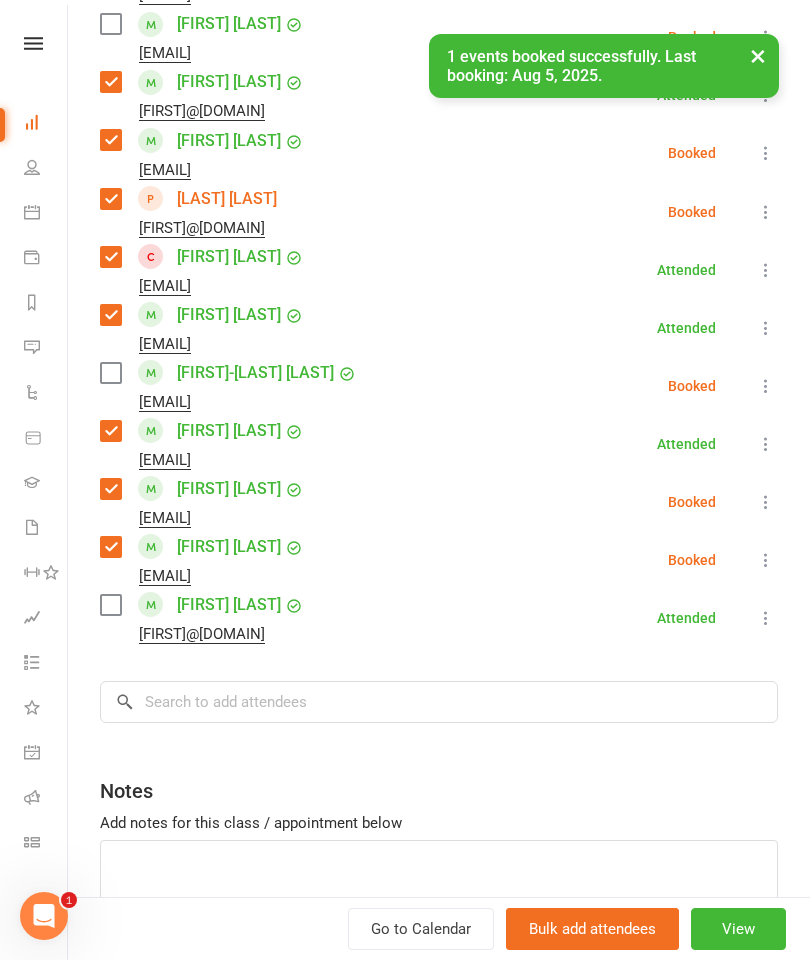 click on "[FIRST] [LAST] [FIRST]@[DOMAIN] Attended More info Remove Mark absent Undo check-in Send message Enable recurring bookings All bookings for series" at bounding box center [439, 618] 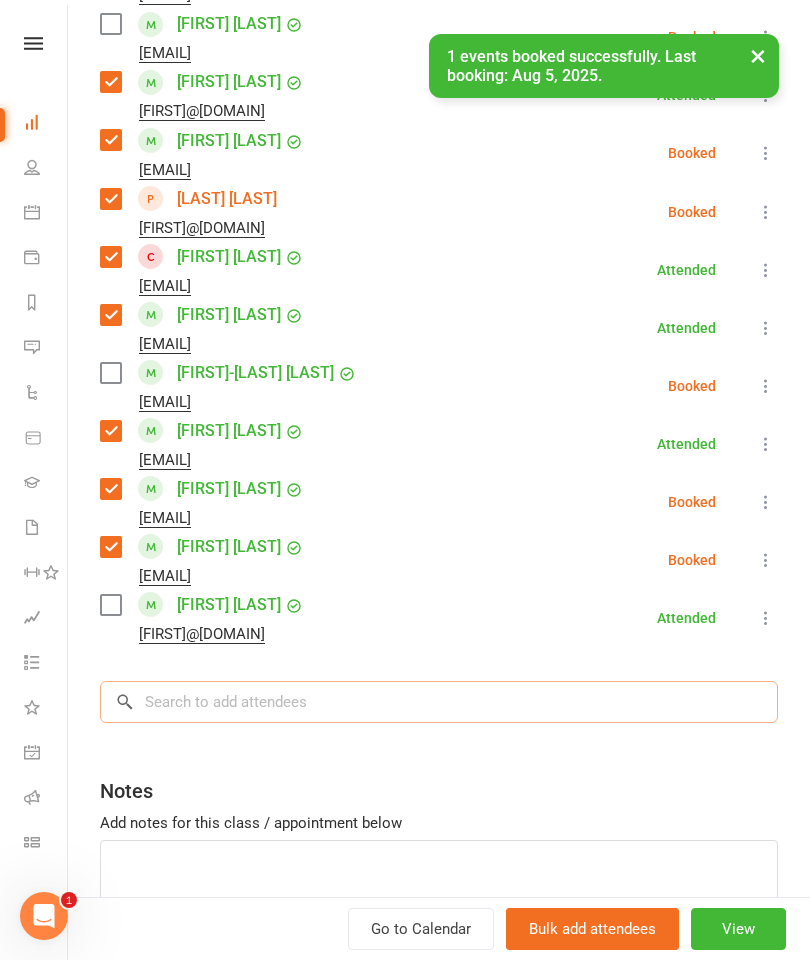 click at bounding box center (439, 702) 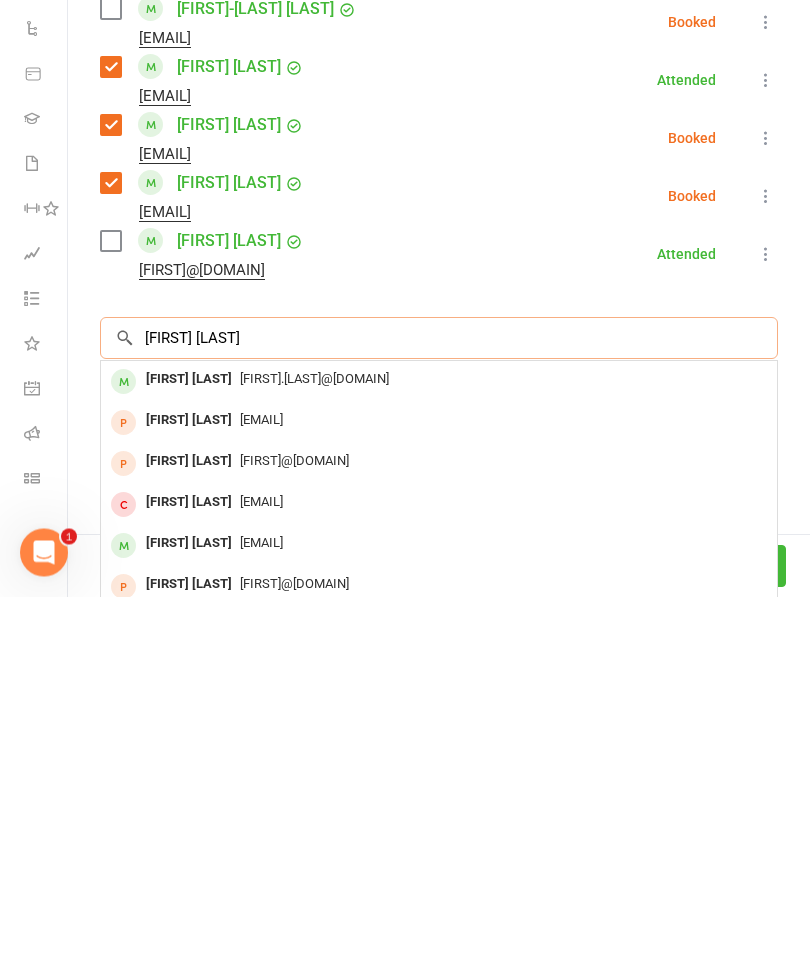 scroll, scrollTop: 2092, scrollLeft: 0, axis: vertical 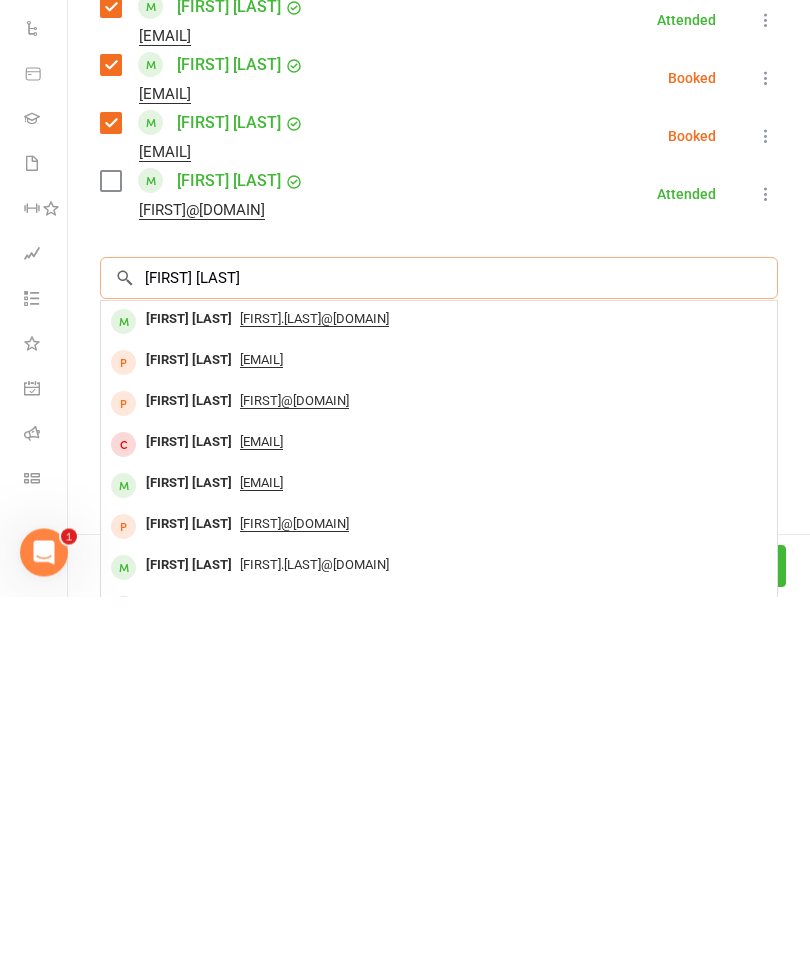 type on "[FIRST] [LAST]" 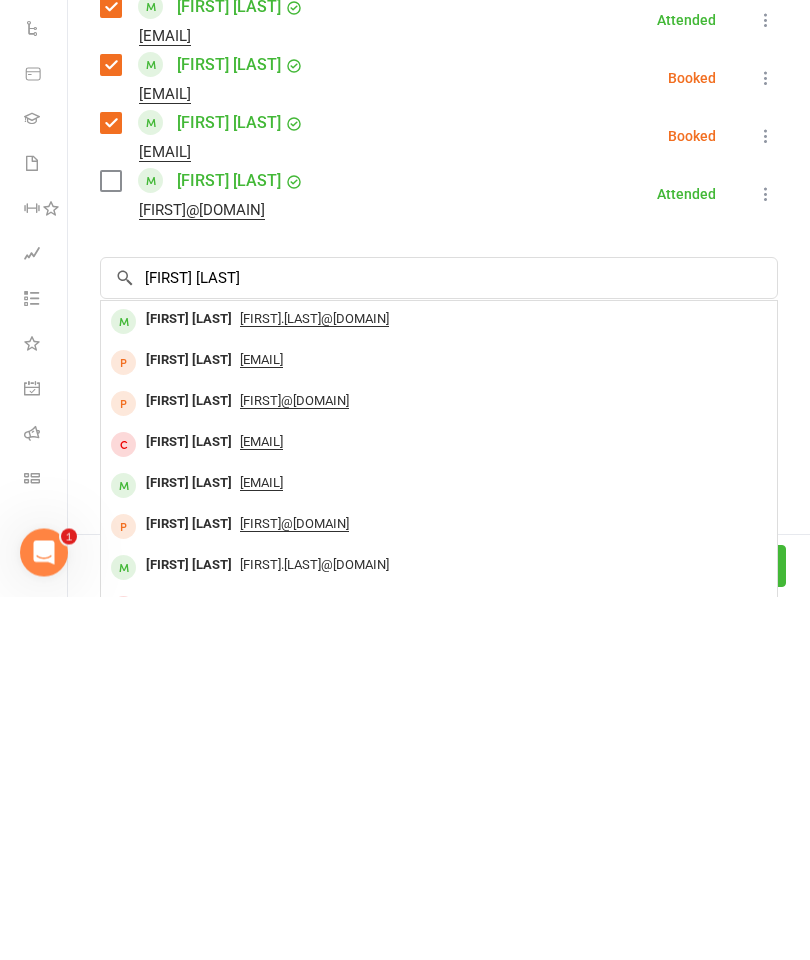 click on "[FIRST] [LAST]" at bounding box center (189, 683) 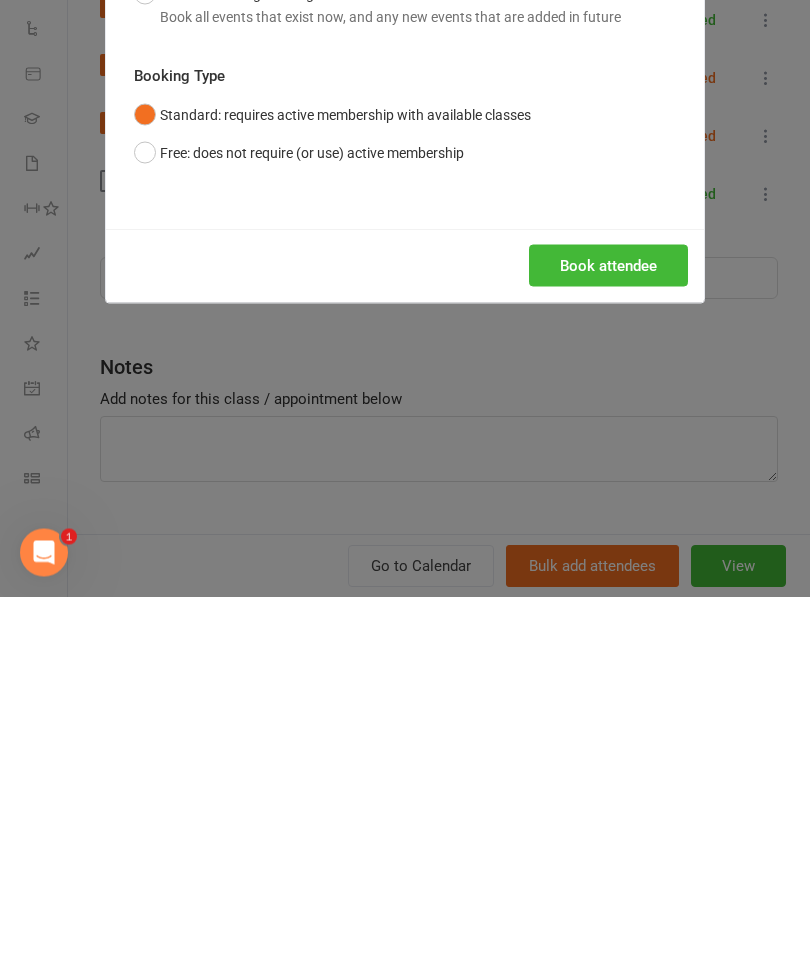 scroll, scrollTop: 2217, scrollLeft: 0, axis: vertical 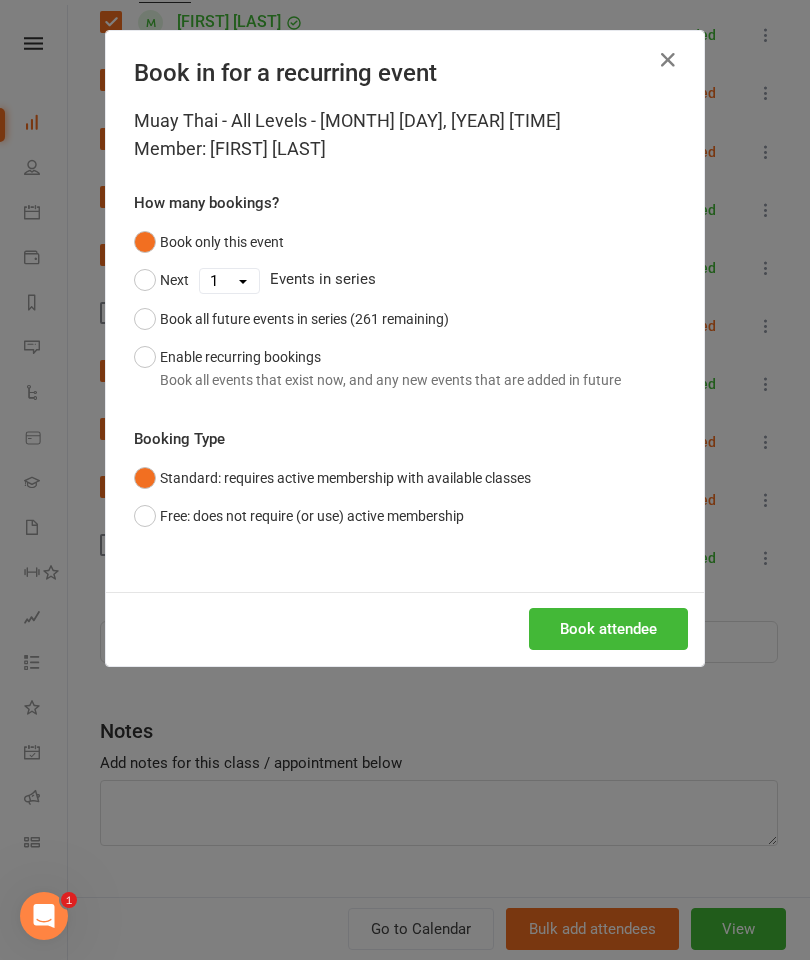 click on "Book attendee" at bounding box center (608, 629) 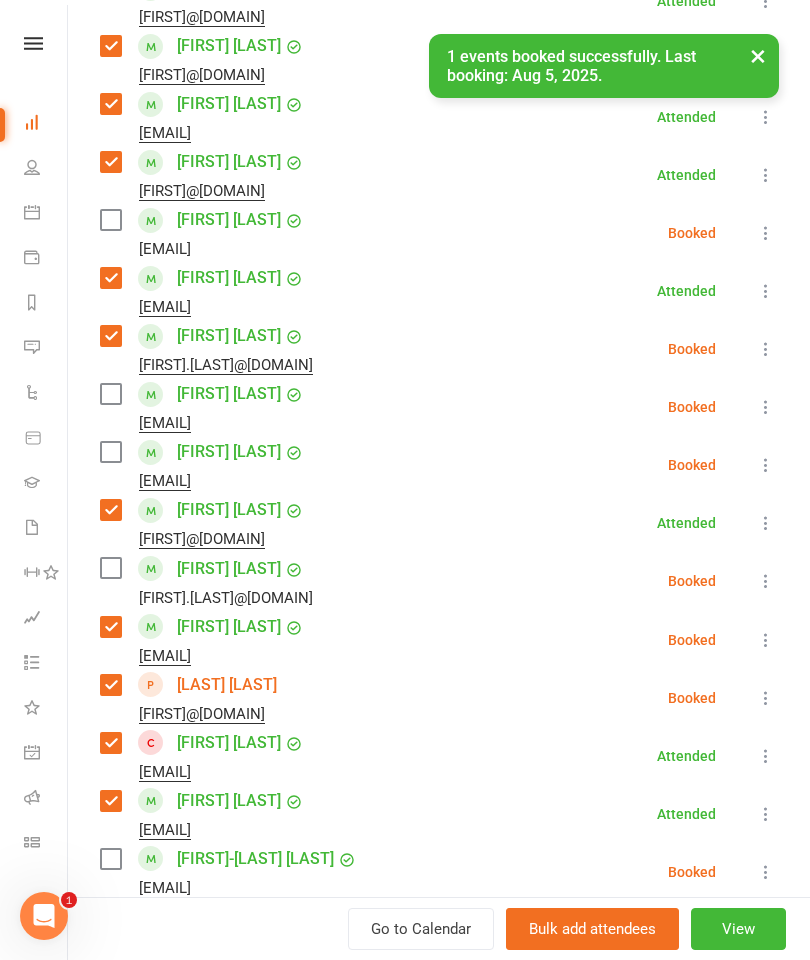 scroll, scrollTop: 670, scrollLeft: 0, axis: vertical 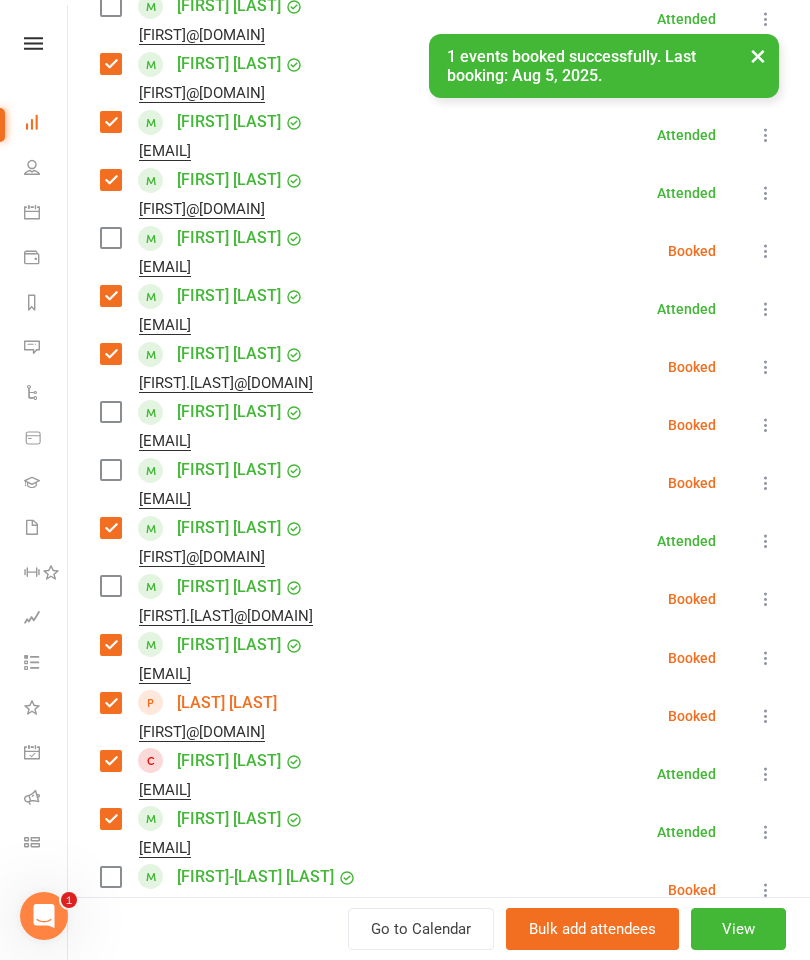 click at bounding box center [110, 586] 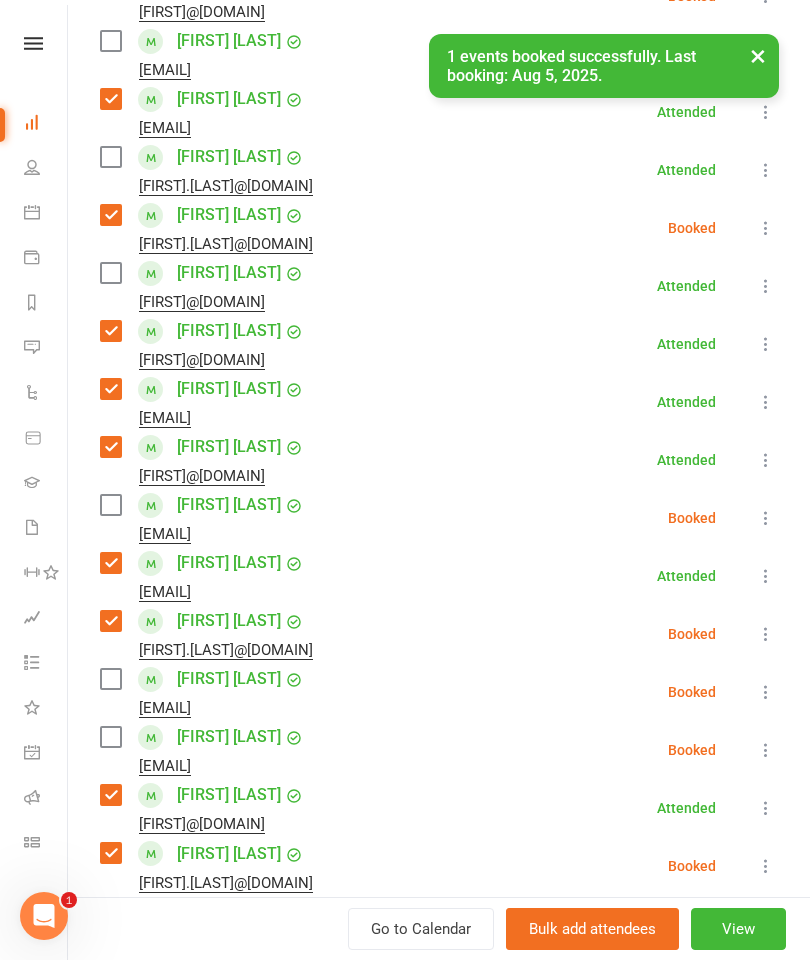 scroll, scrollTop: 196, scrollLeft: 0, axis: vertical 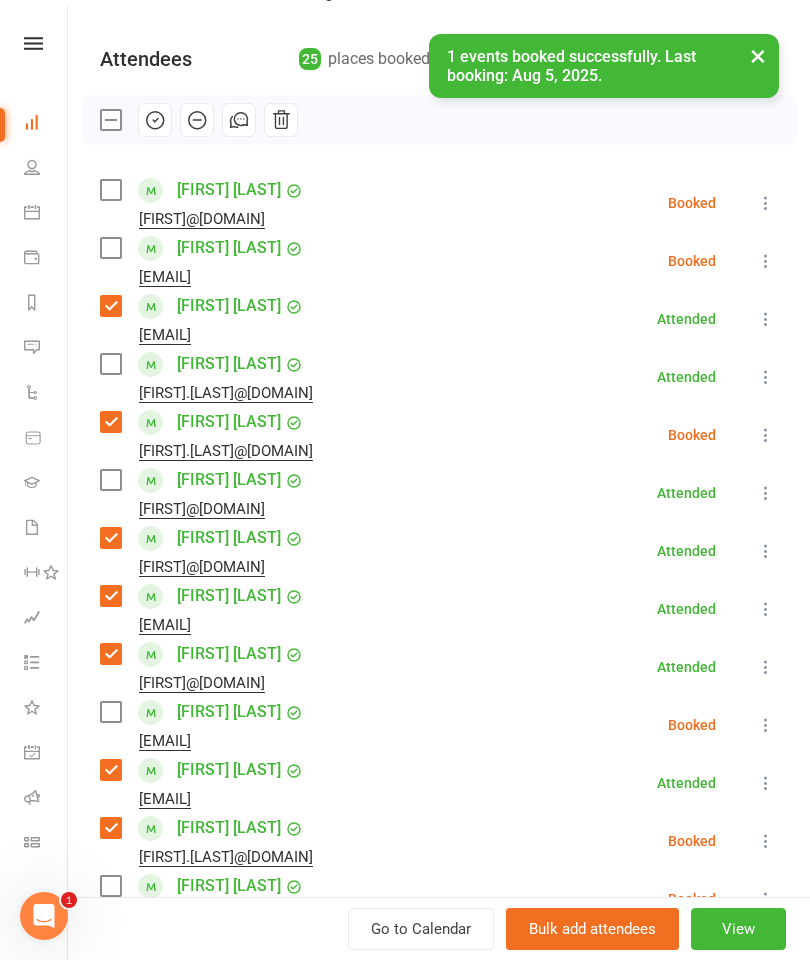 click at bounding box center (110, 712) 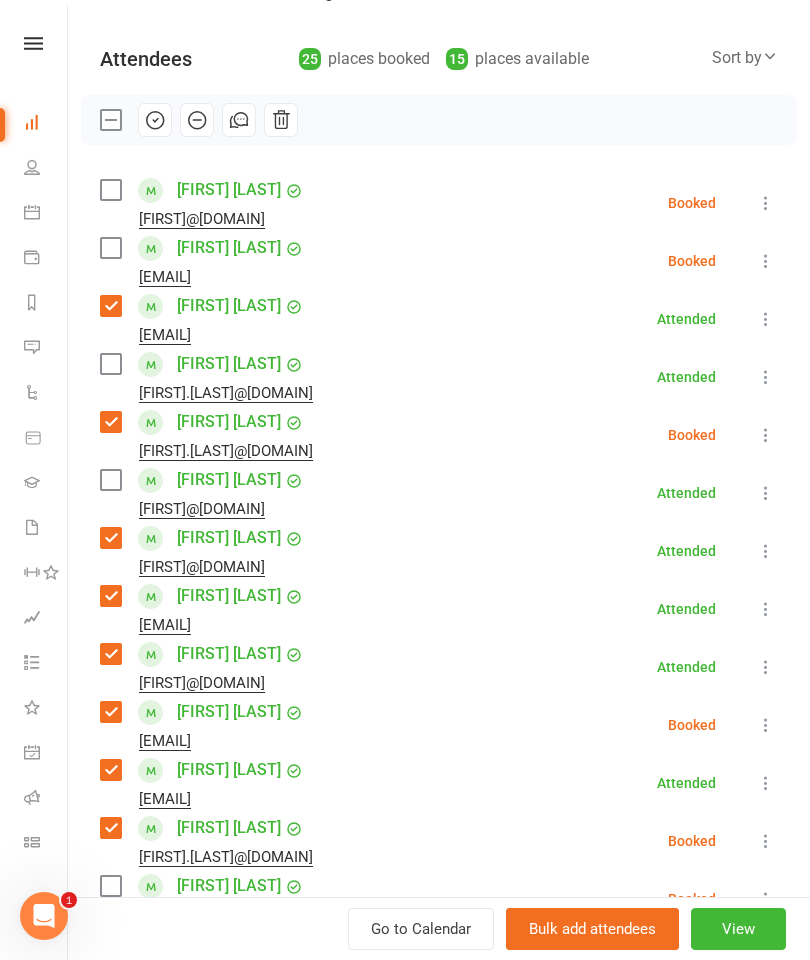 scroll, scrollTop: 175, scrollLeft: 0, axis: vertical 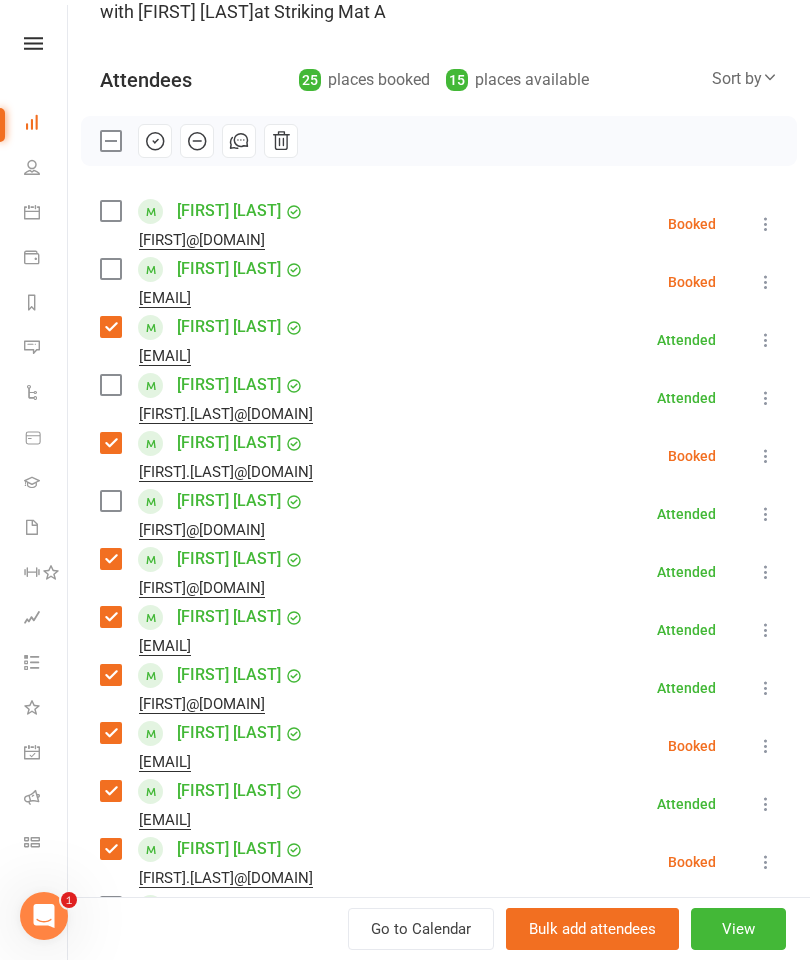 click at bounding box center (110, 269) 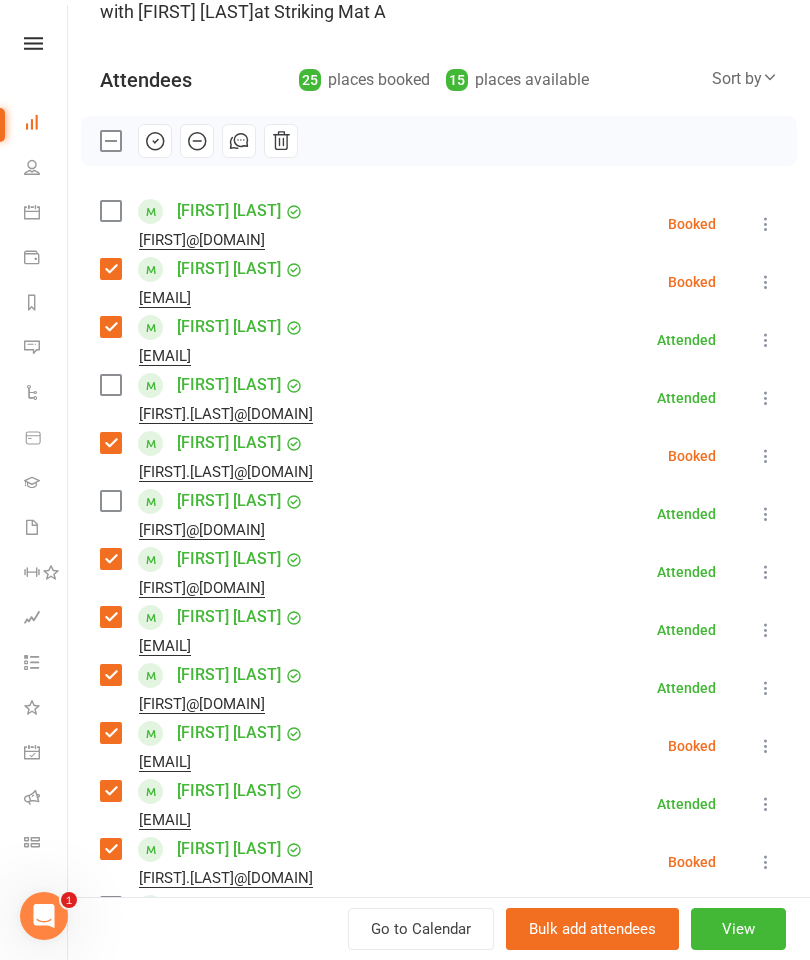click at bounding box center (110, 501) 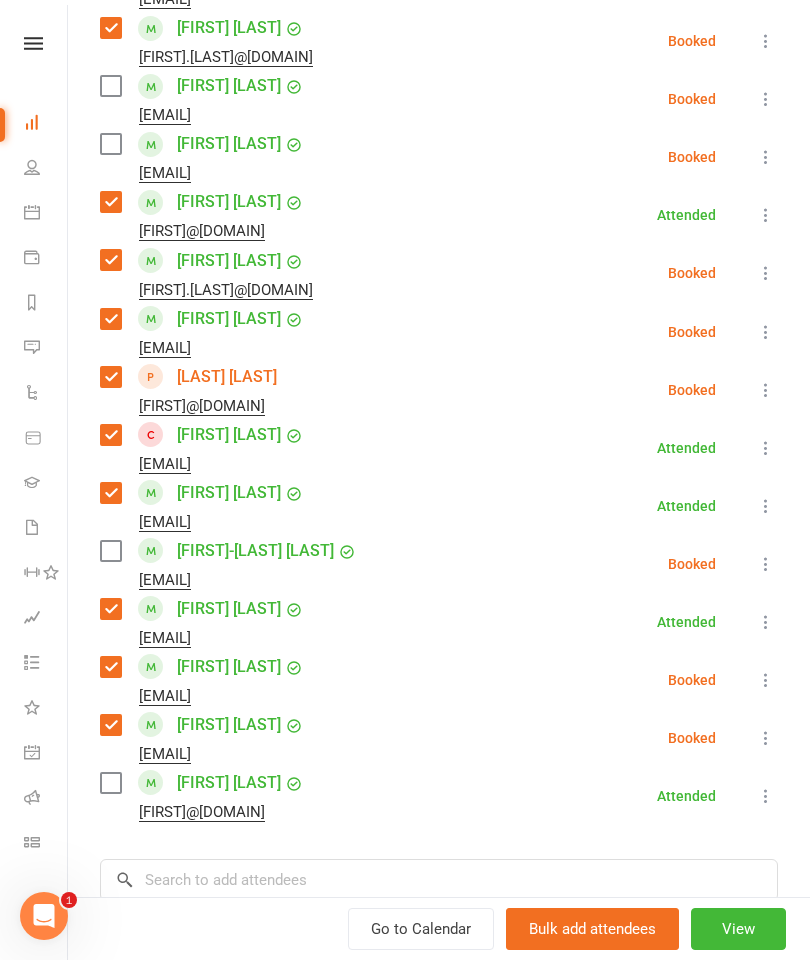 scroll, scrollTop: 1003, scrollLeft: 0, axis: vertical 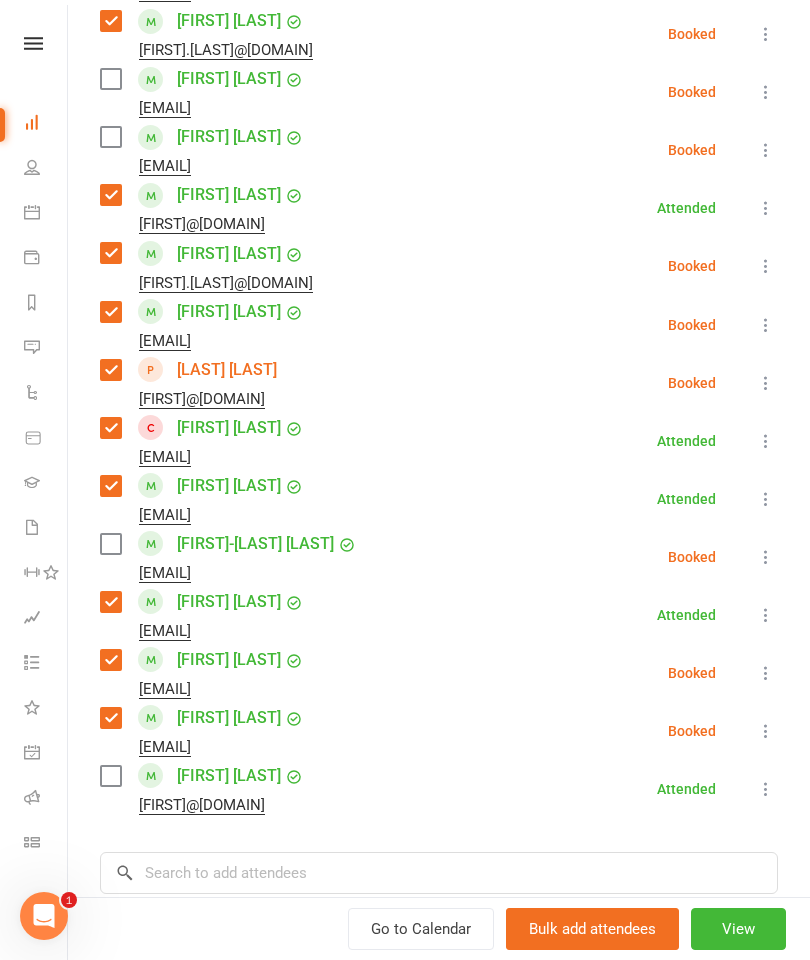 click at bounding box center (110, 544) 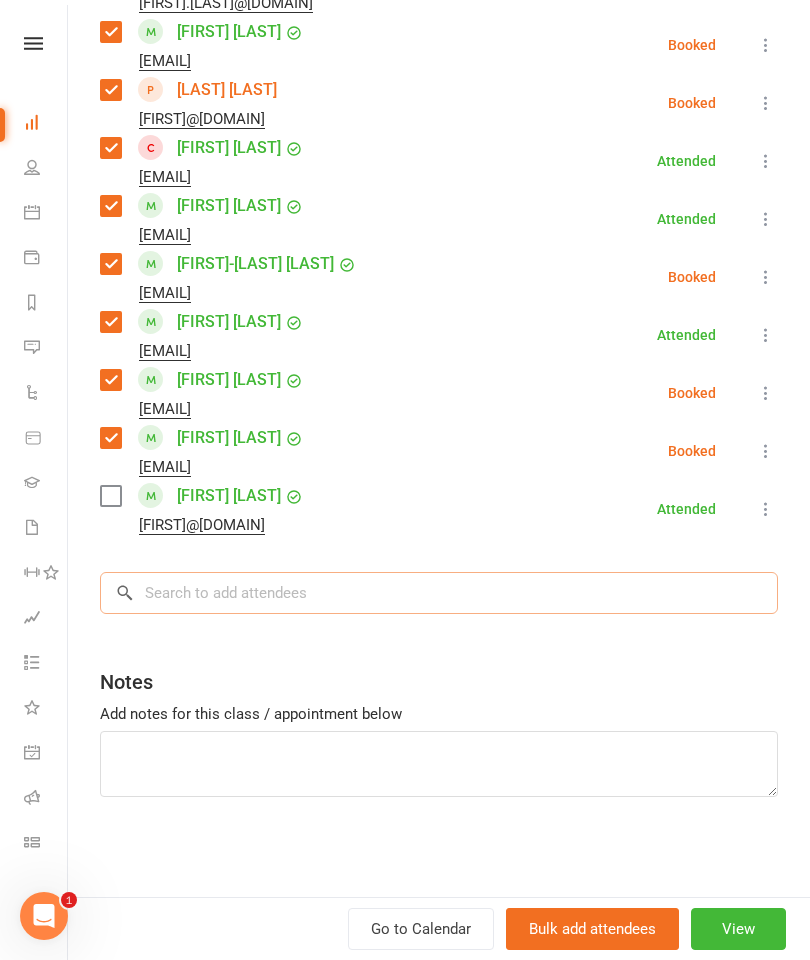 click at bounding box center [439, 593] 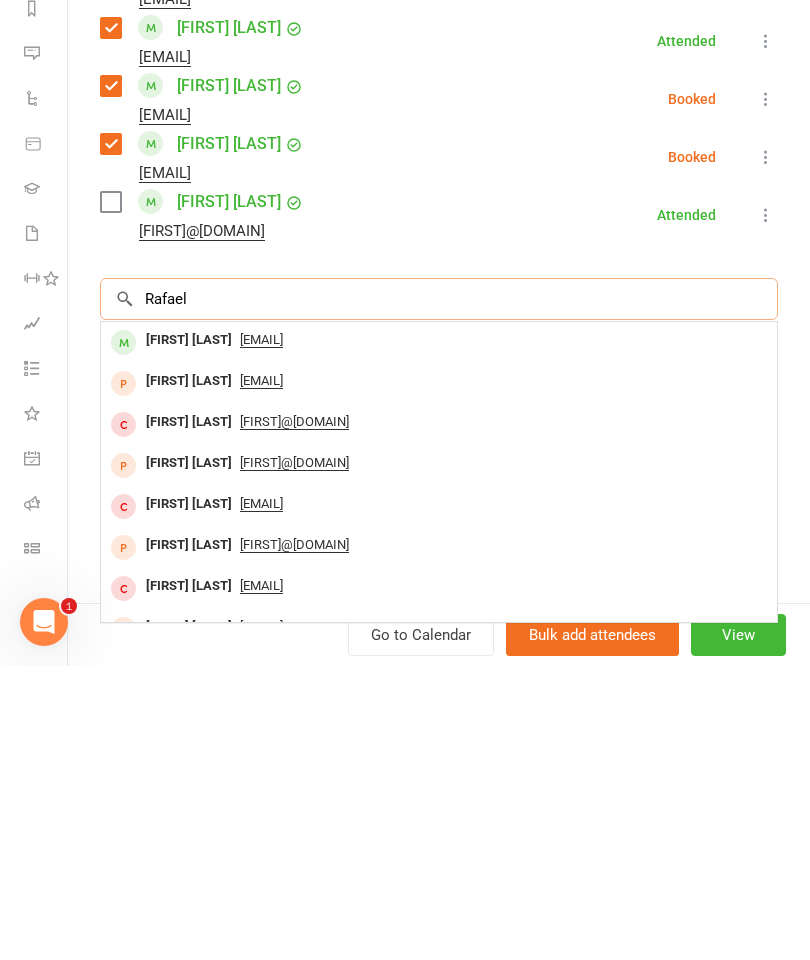 type on "Rafael" 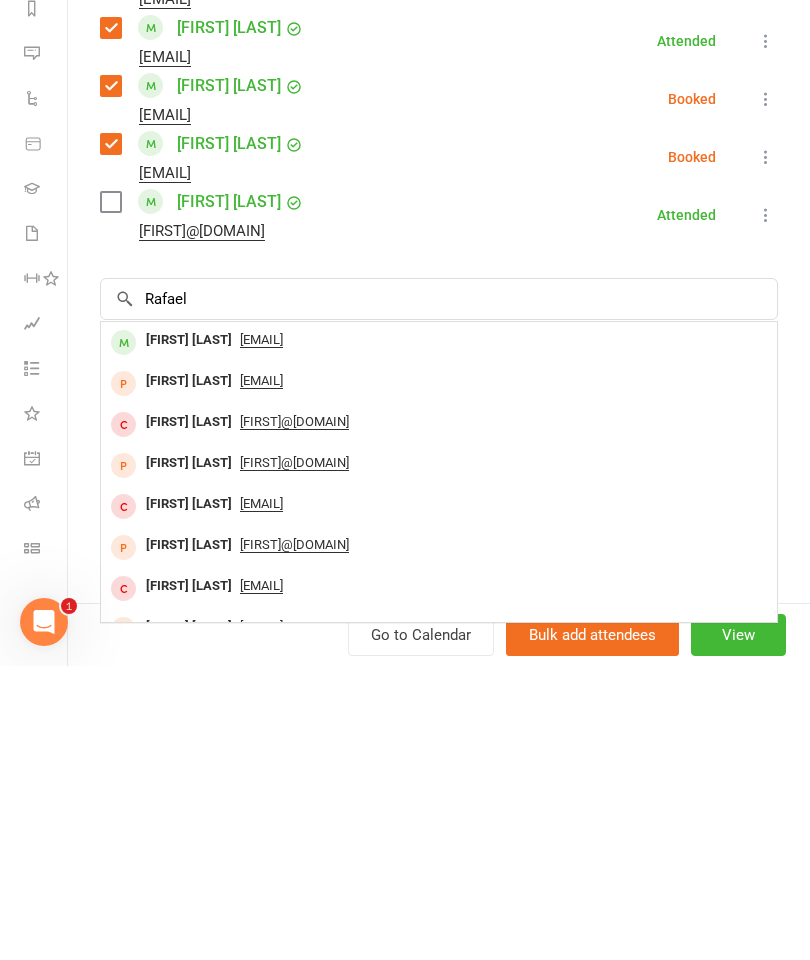 click on "[FIRST] [LAST]" at bounding box center [189, 634] 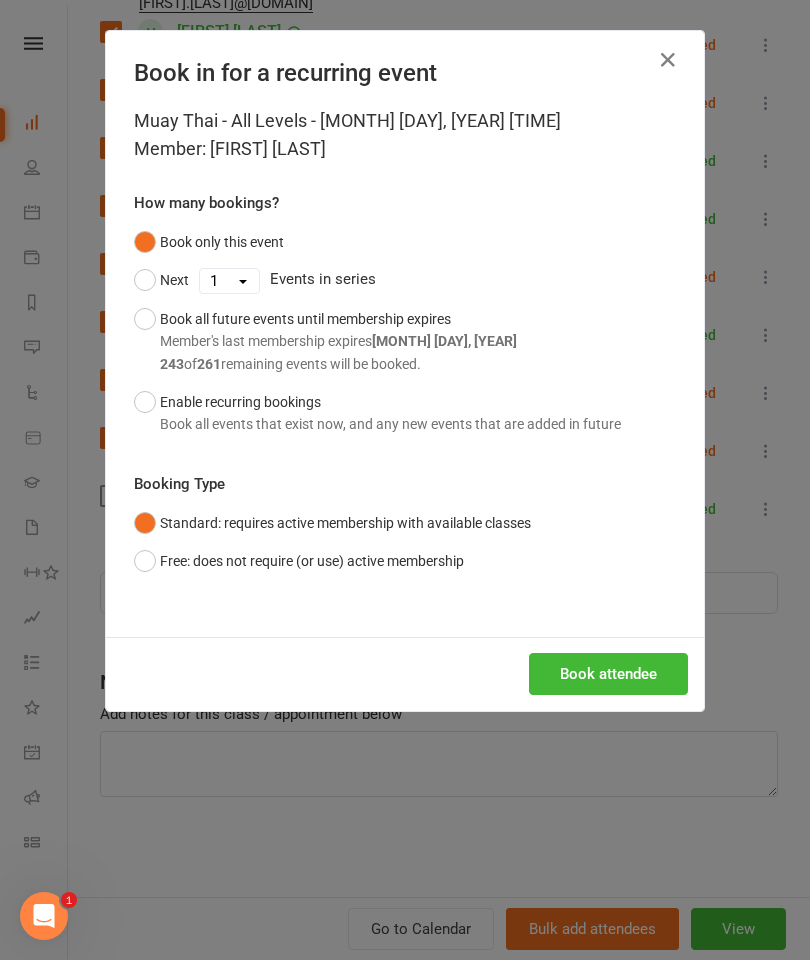 click on "Book attendee" at bounding box center (608, 674) 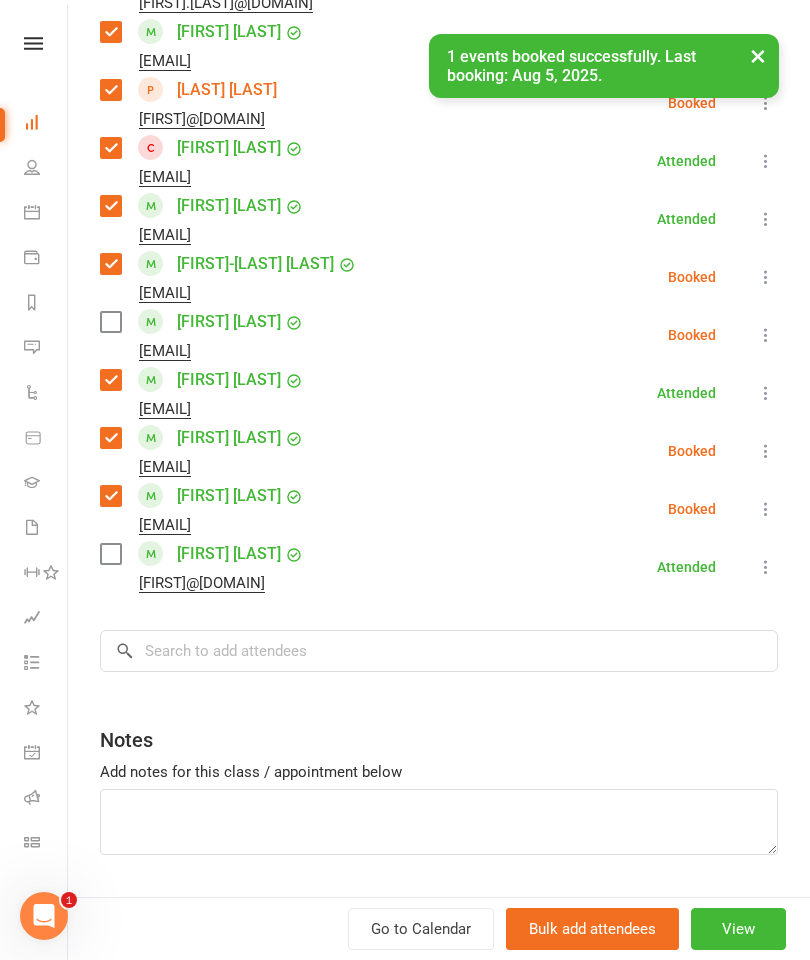 click at bounding box center (110, 554) 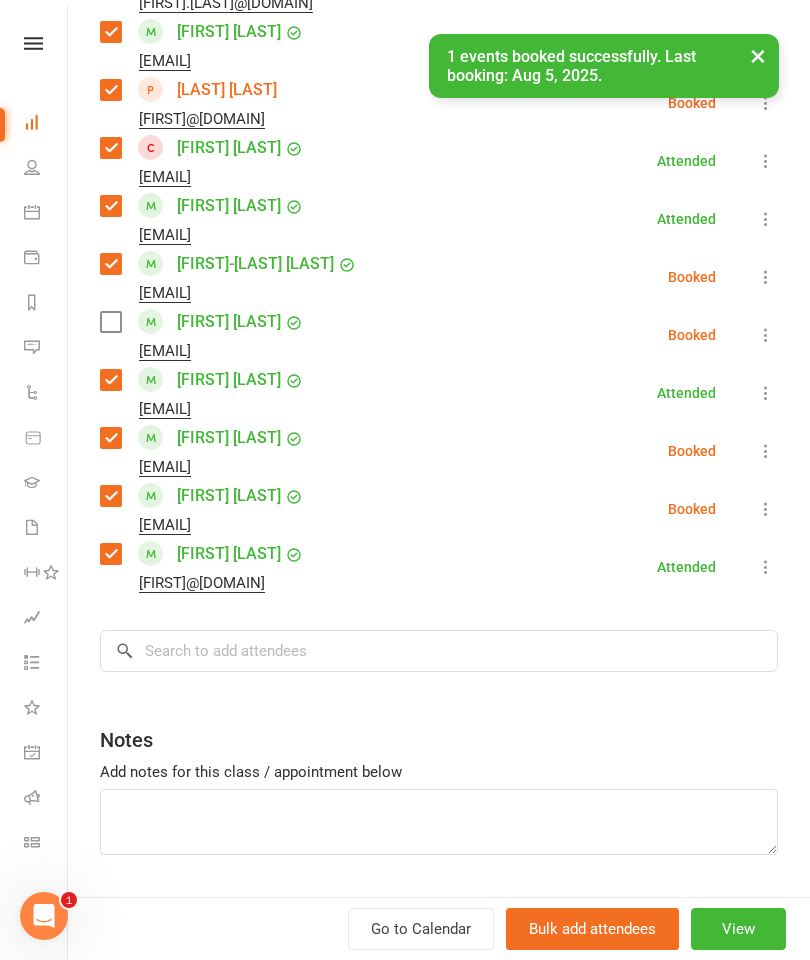 click at bounding box center (110, 322) 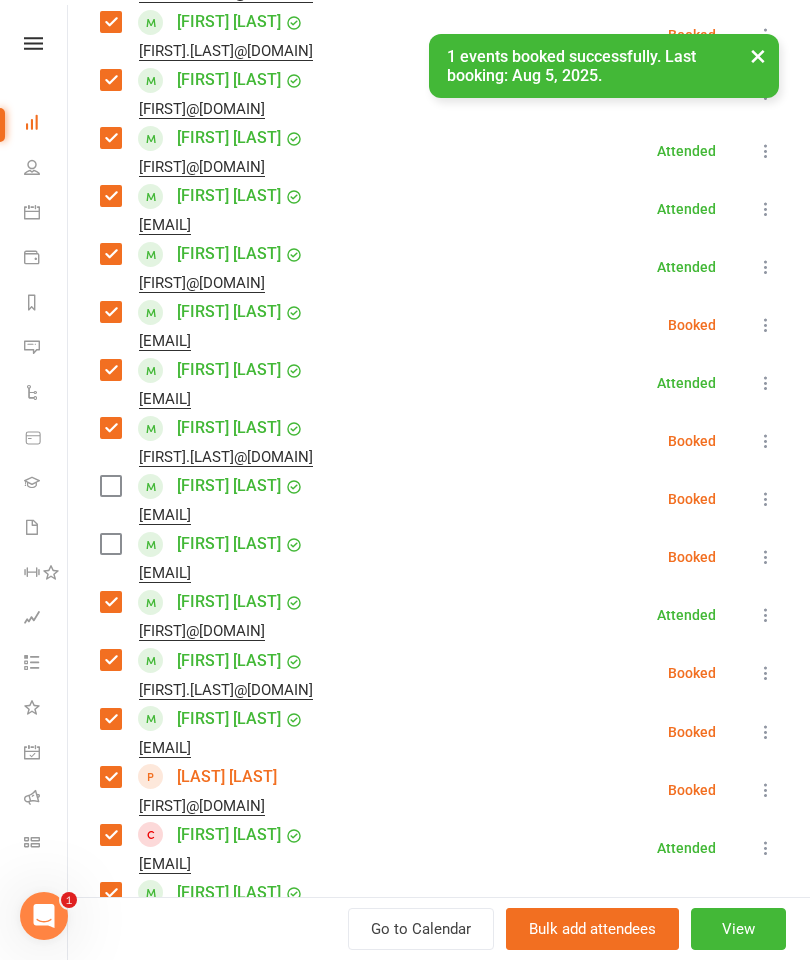 scroll, scrollTop: 410, scrollLeft: 0, axis: vertical 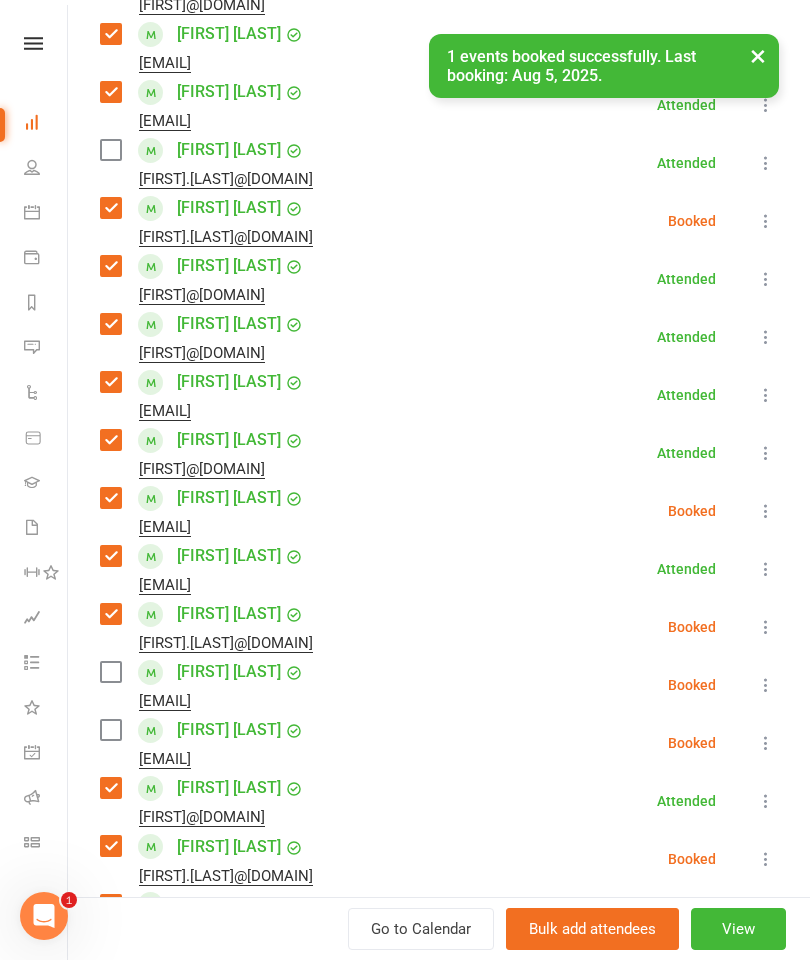 click on "[FIRST] [LAST]  [EMAIL]" at bounding box center [210, 163] 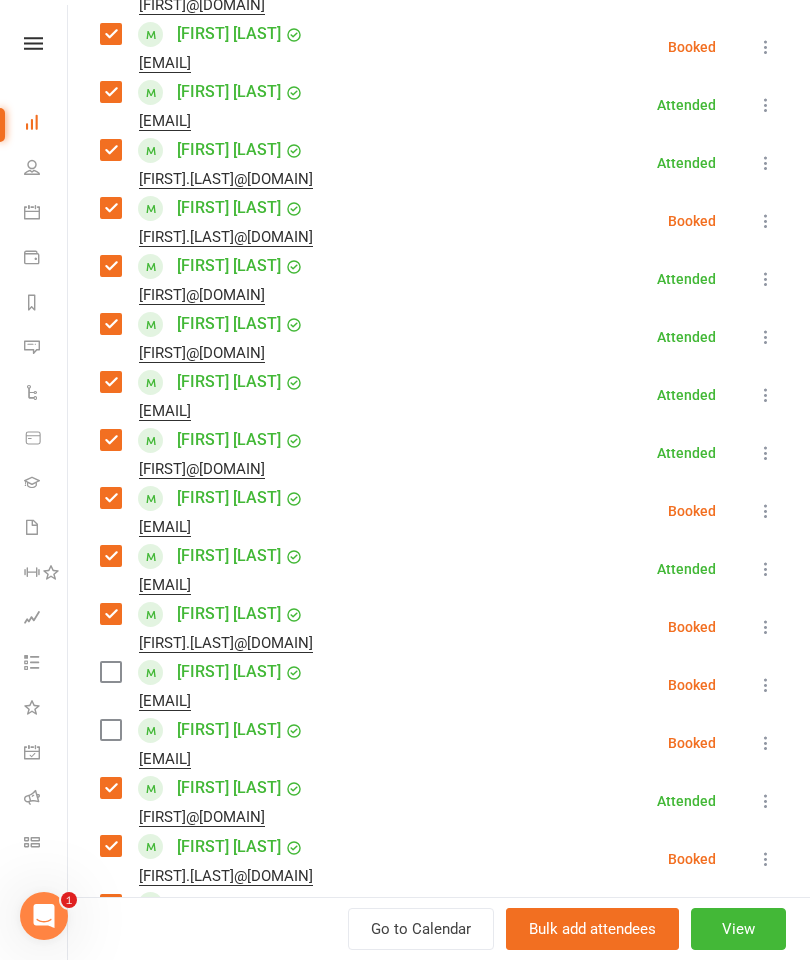 click at bounding box center [110, 730] 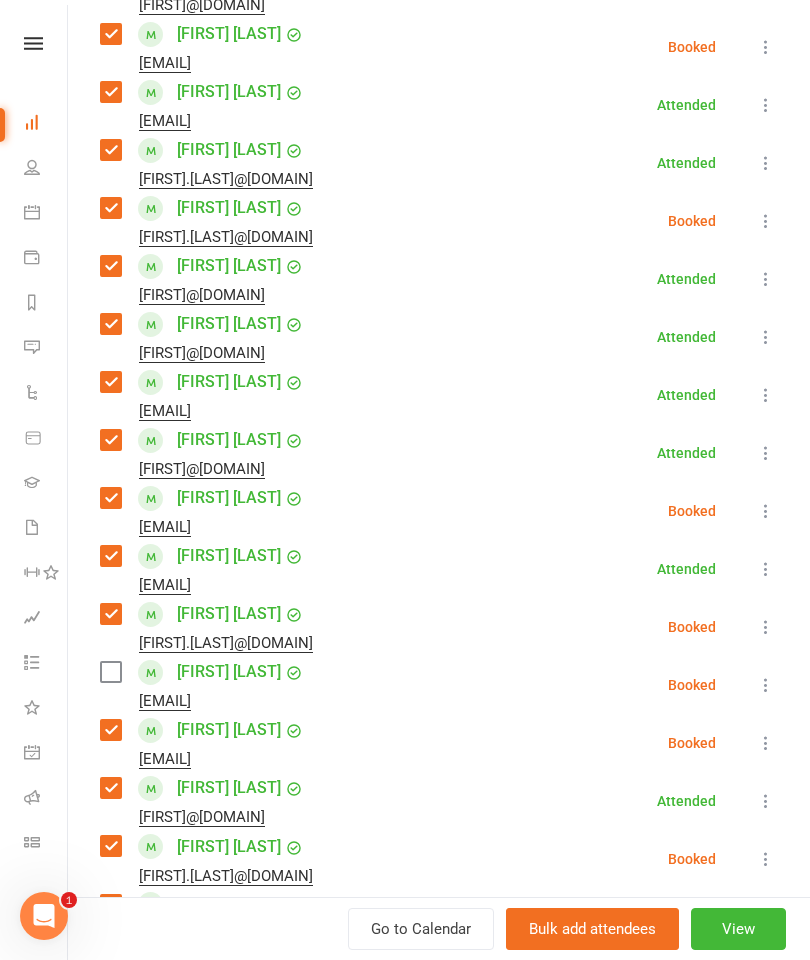 click at bounding box center (766, 685) 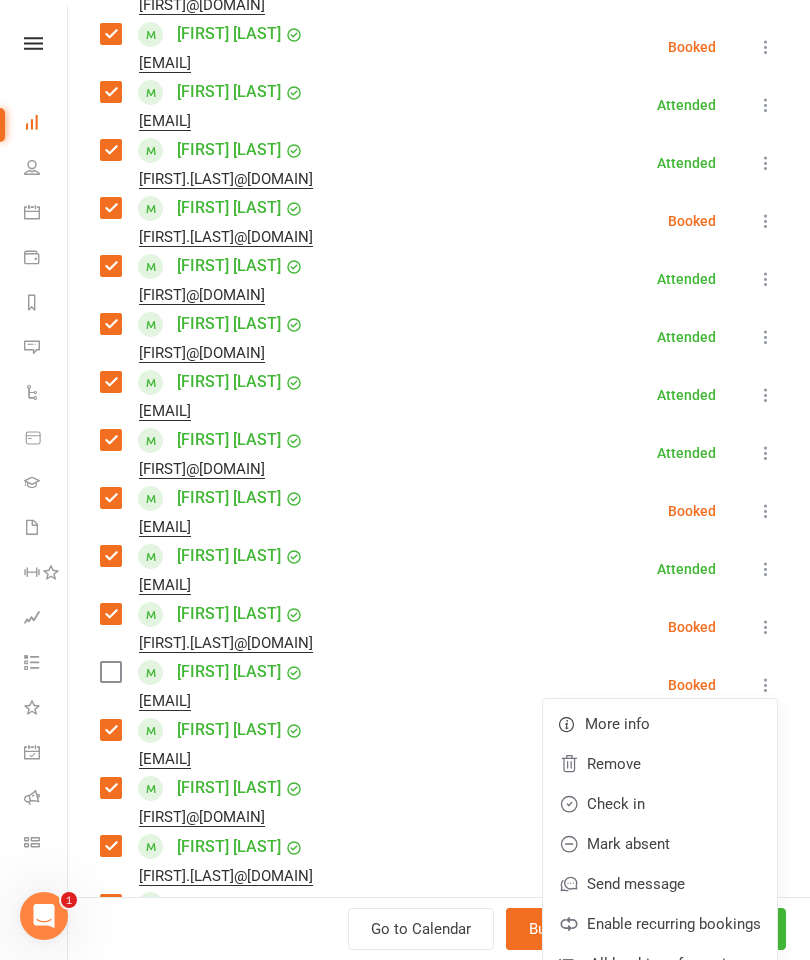 click on "Remove" at bounding box center (660, 764) 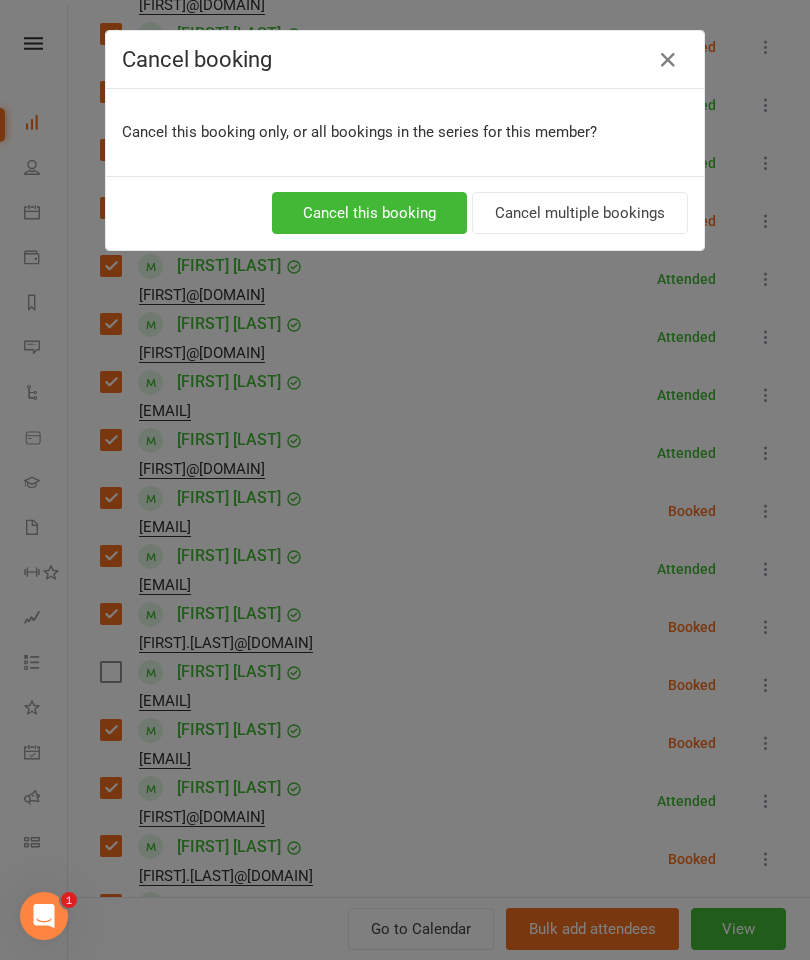 click on "Cancel this booking" at bounding box center [369, 213] 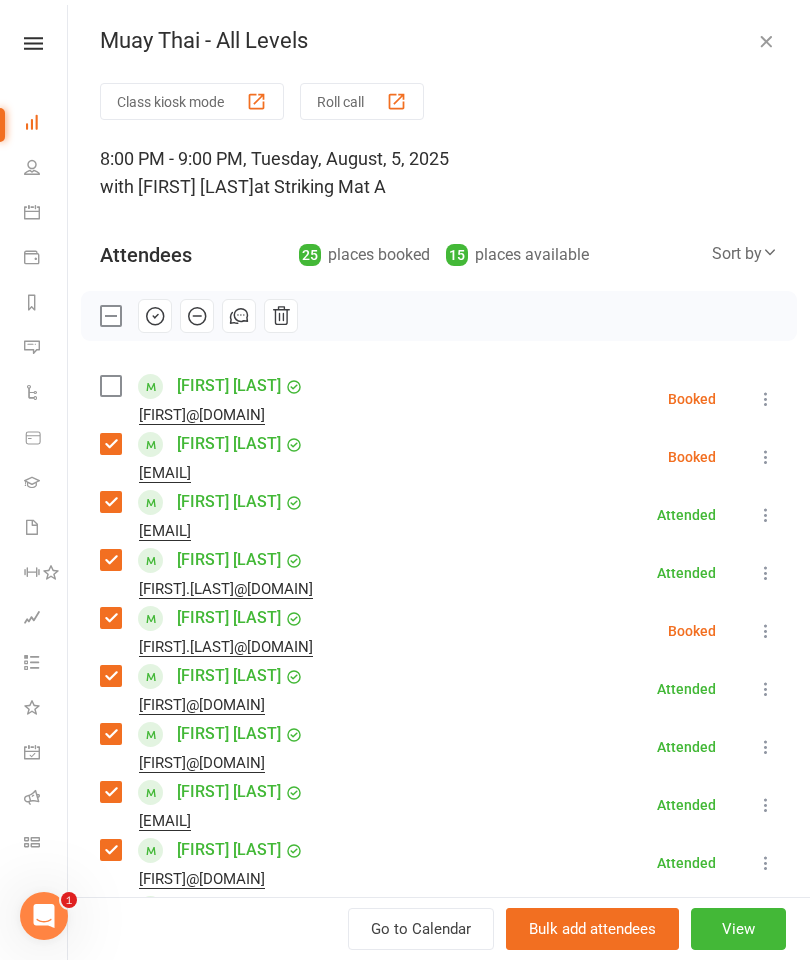 scroll, scrollTop: 0, scrollLeft: 0, axis: both 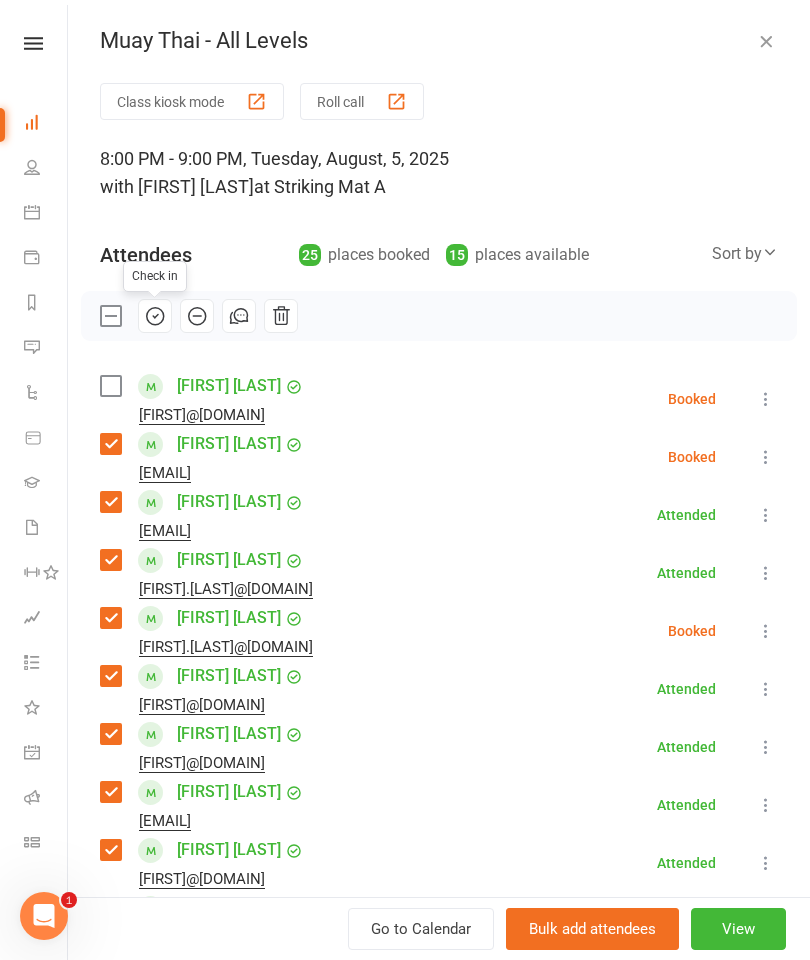 click at bounding box center (766, 399) 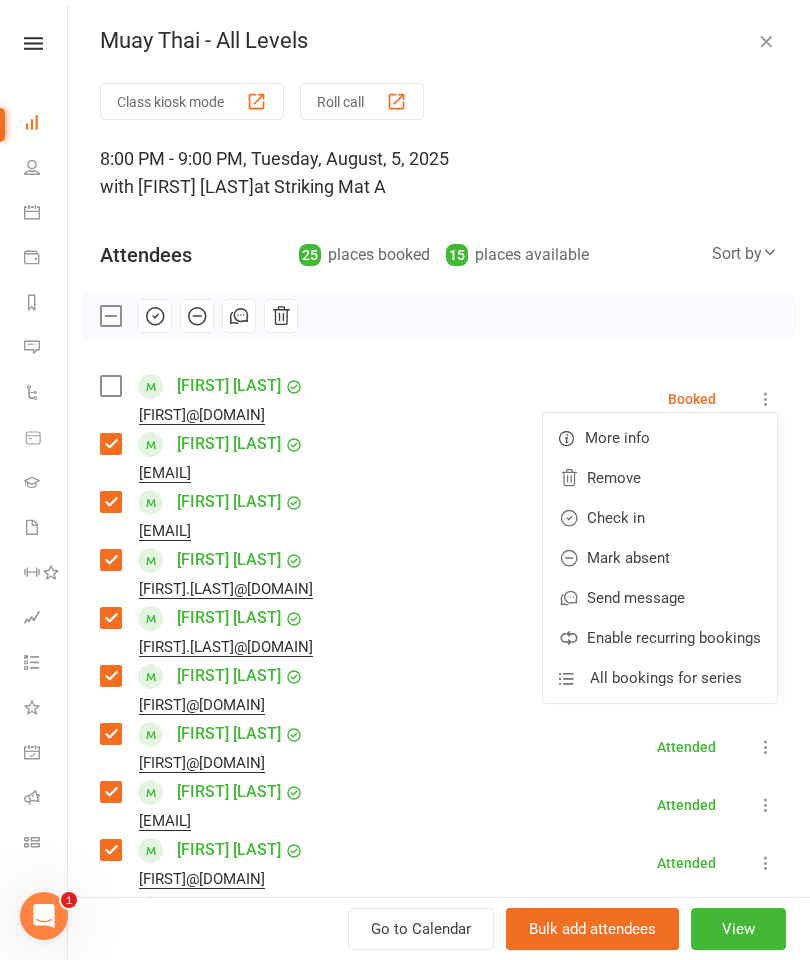 click on "Remove" at bounding box center [660, 478] 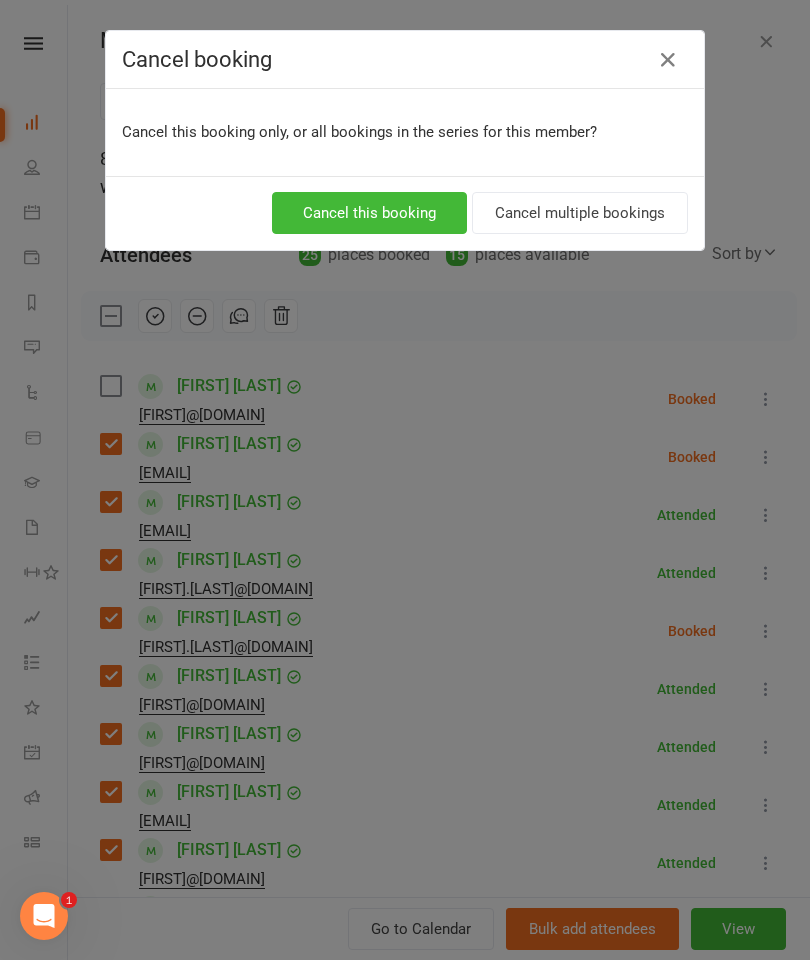 click on "Cancel this booking" at bounding box center [369, 213] 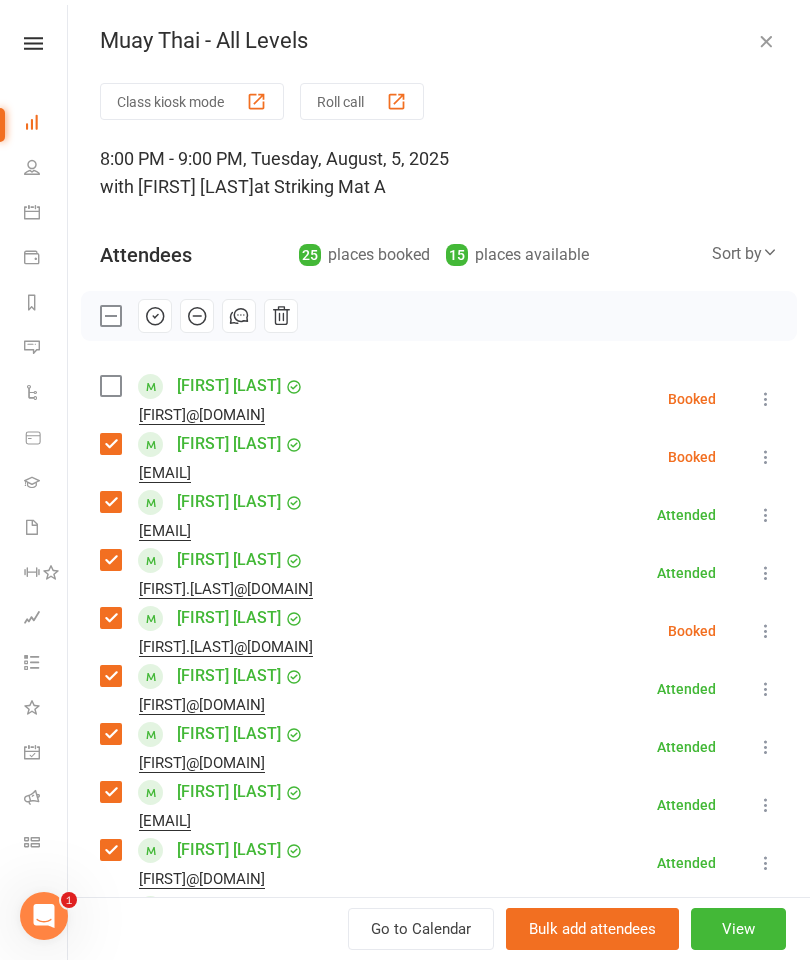 click 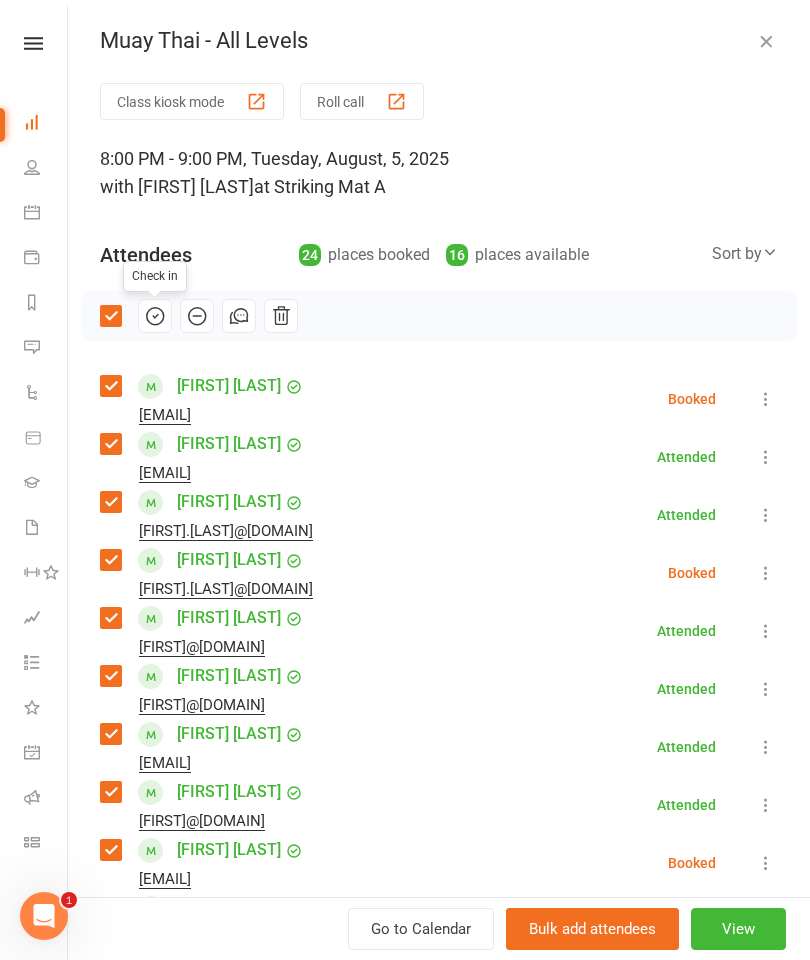 click at bounding box center (766, 41) 